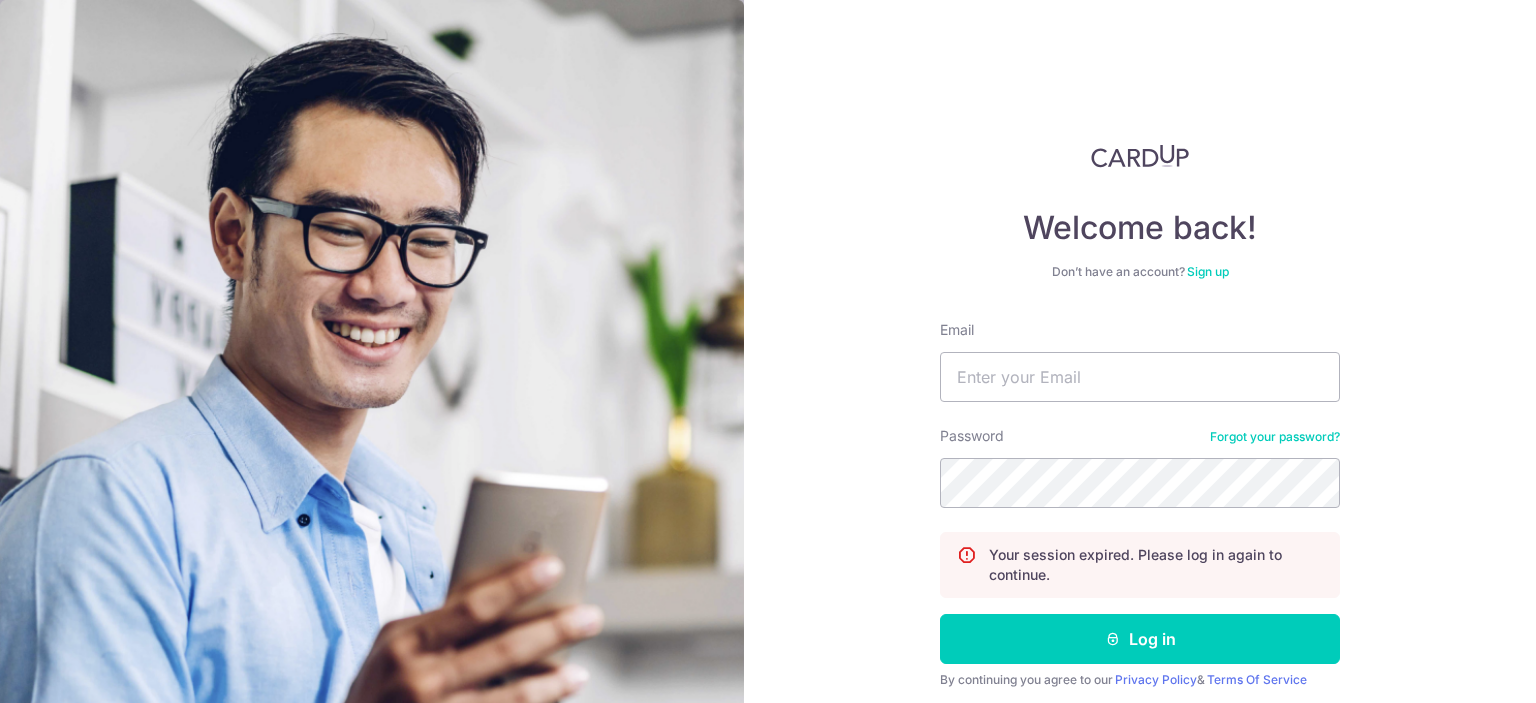 scroll, scrollTop: 0, scrollLeft: 0, axis: both 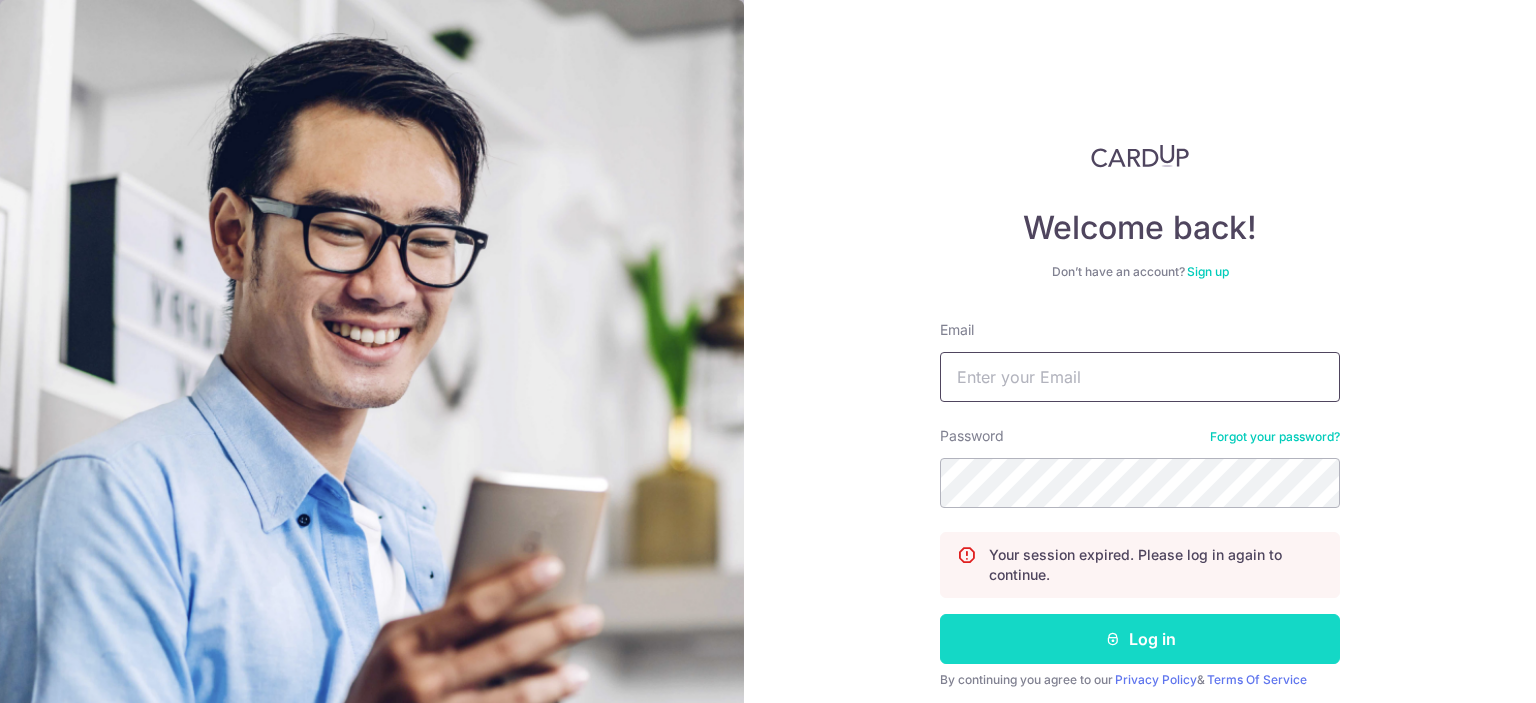 type on "[USERNAME]@[DOMAIN]" 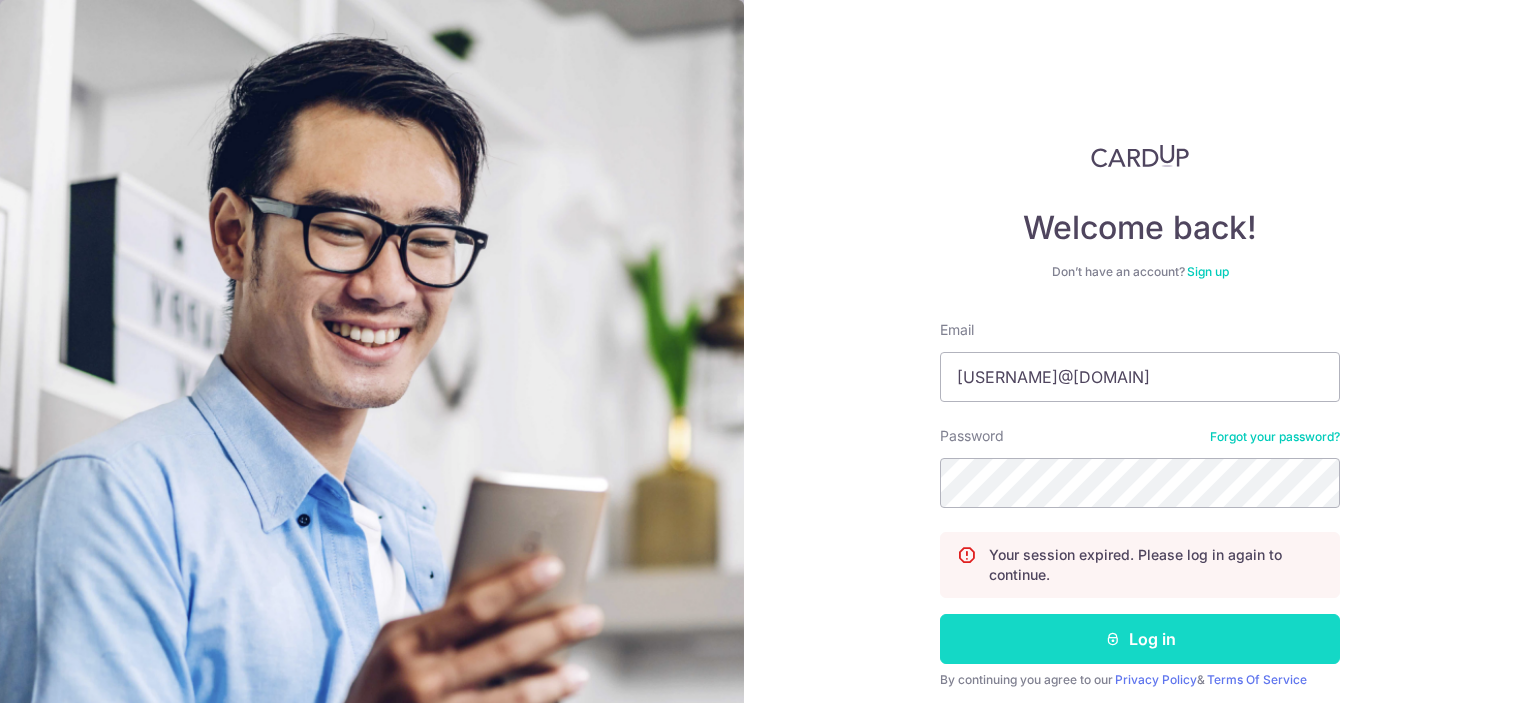 click on "Log in" at bounding box center [1140, 639] 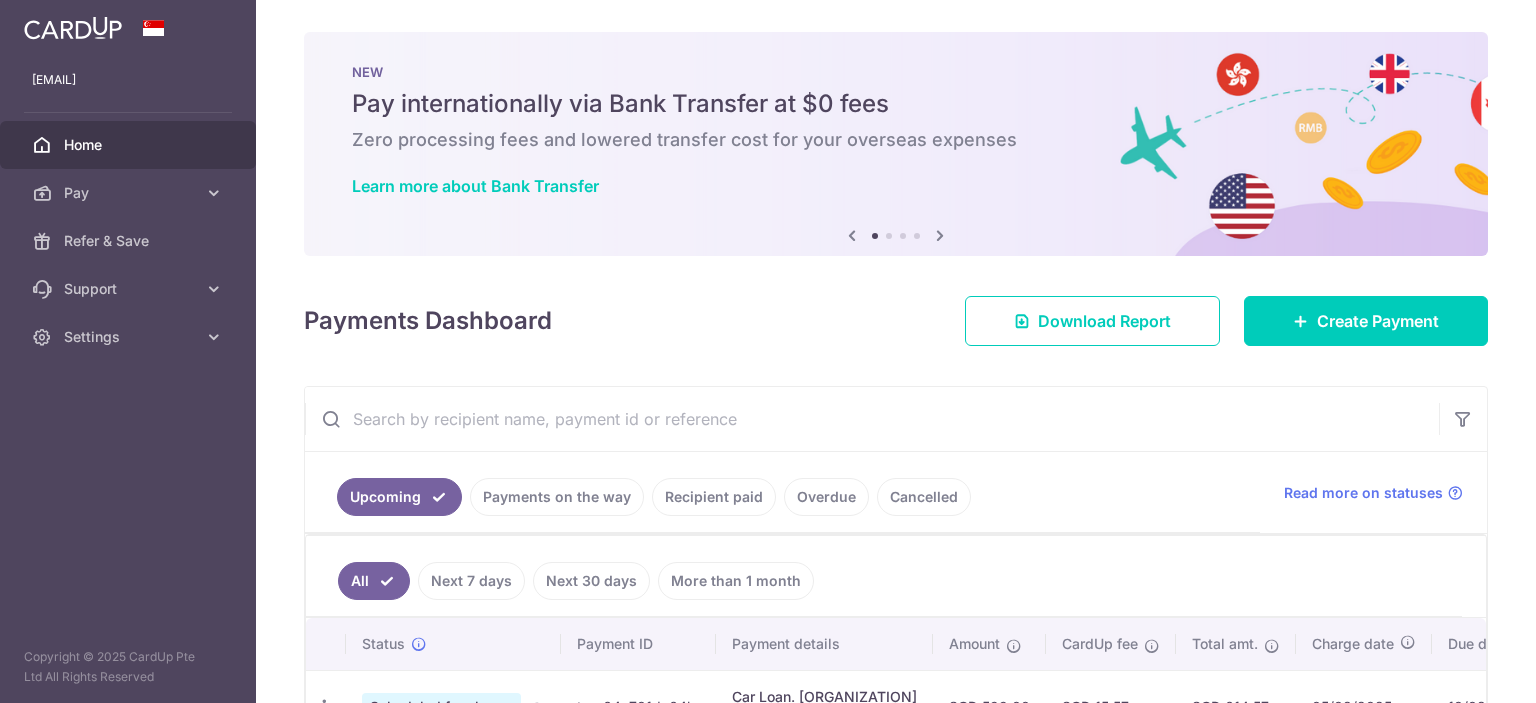 scroll, scrollTop: 0, scrollLeft: 0, axis: both 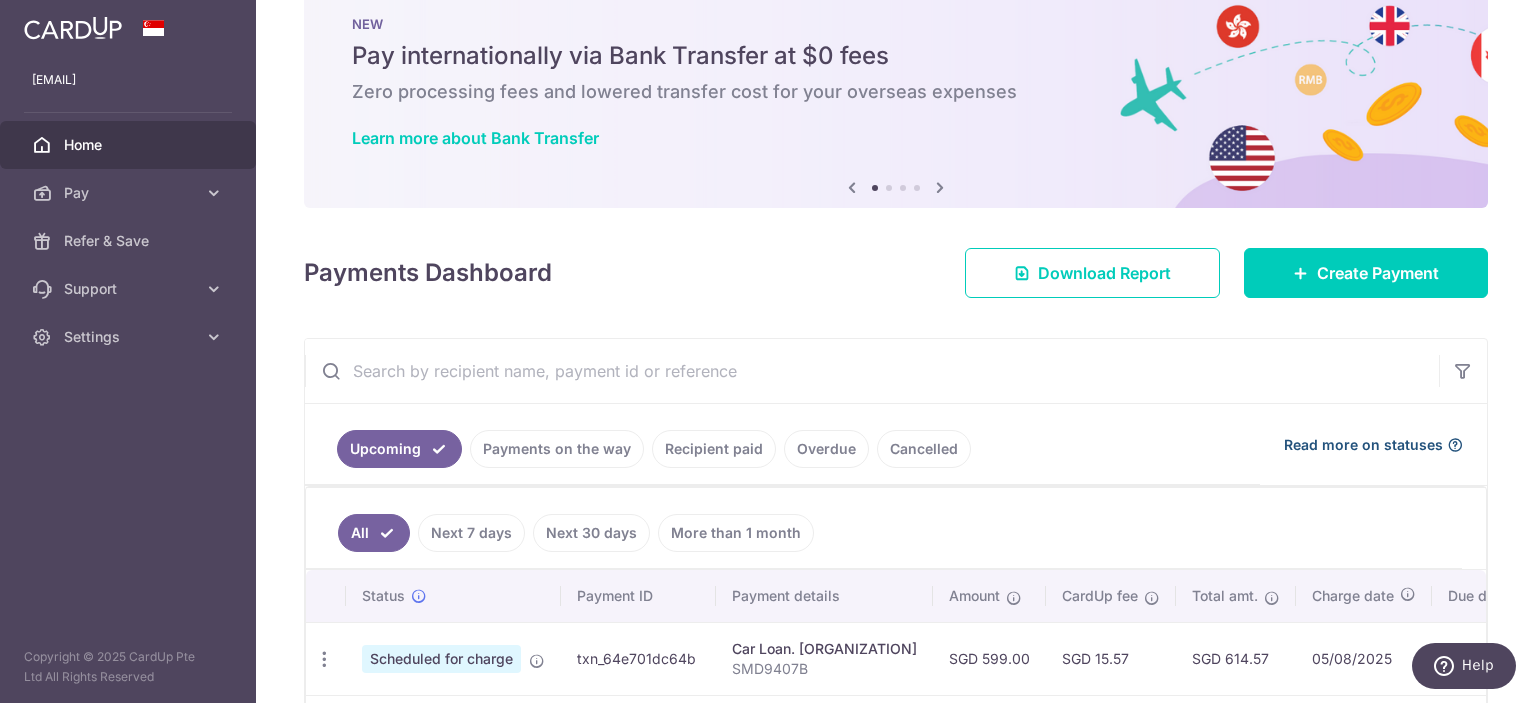 click on "Read more on statuses" at bounding box center [1363, 445] 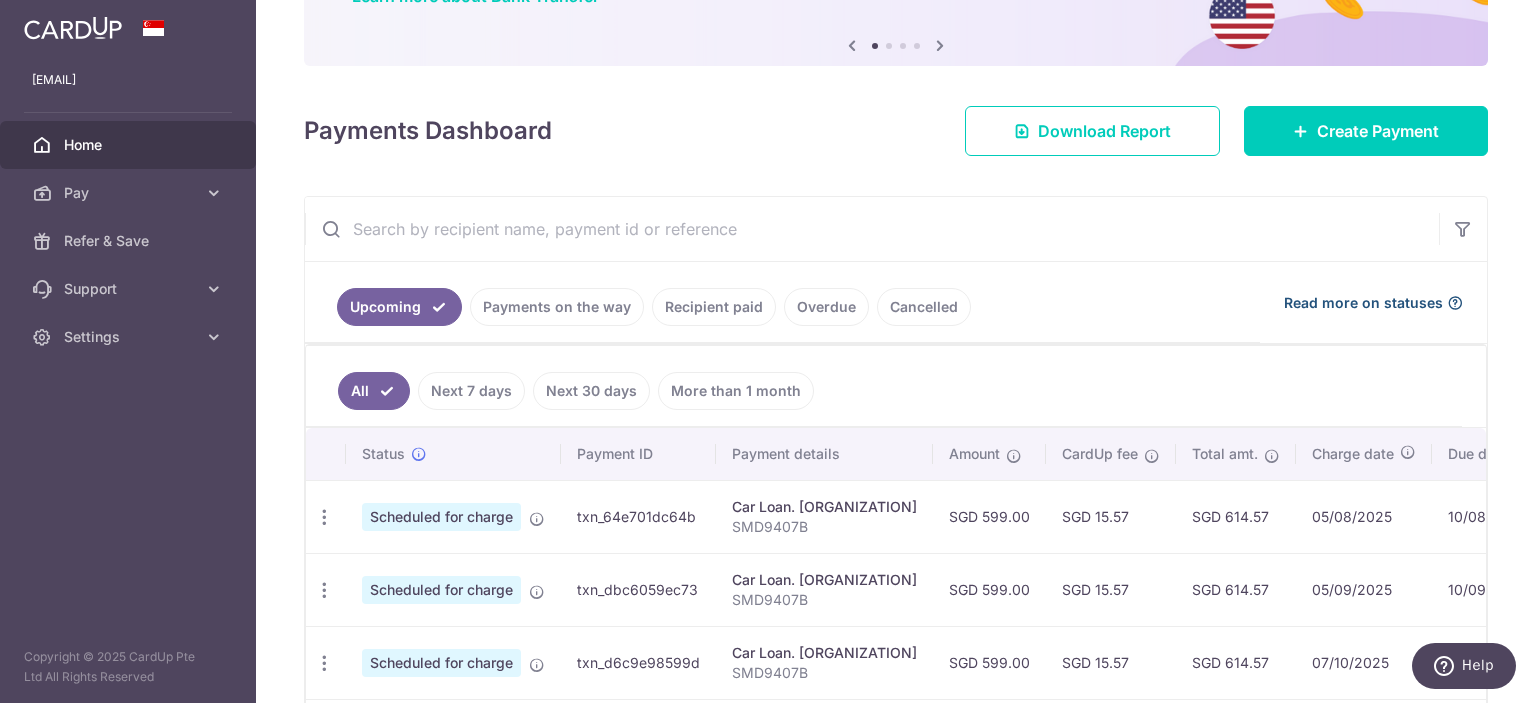 scroll, scrollTop: 548, scrollLeft: 0, axis: vertical 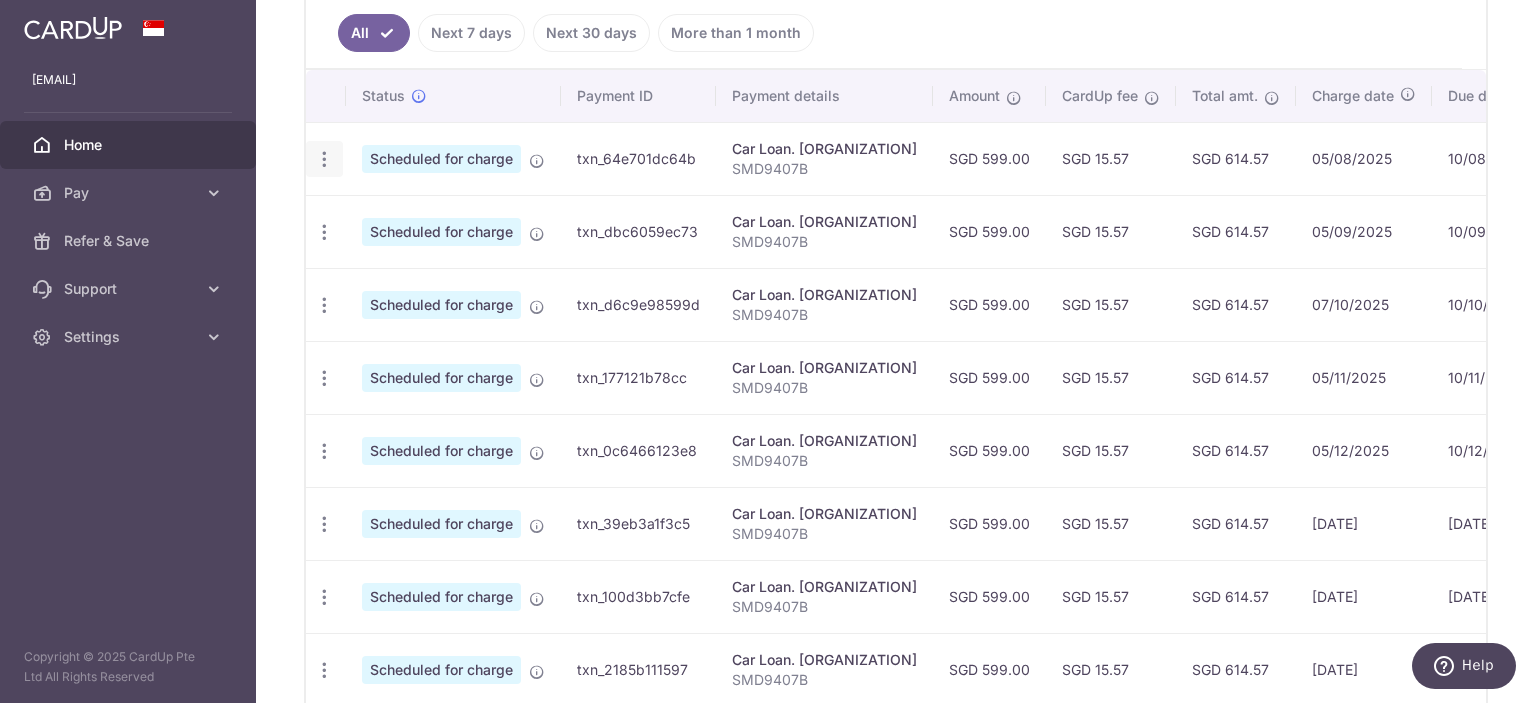 click at bounding box center (324, 159) 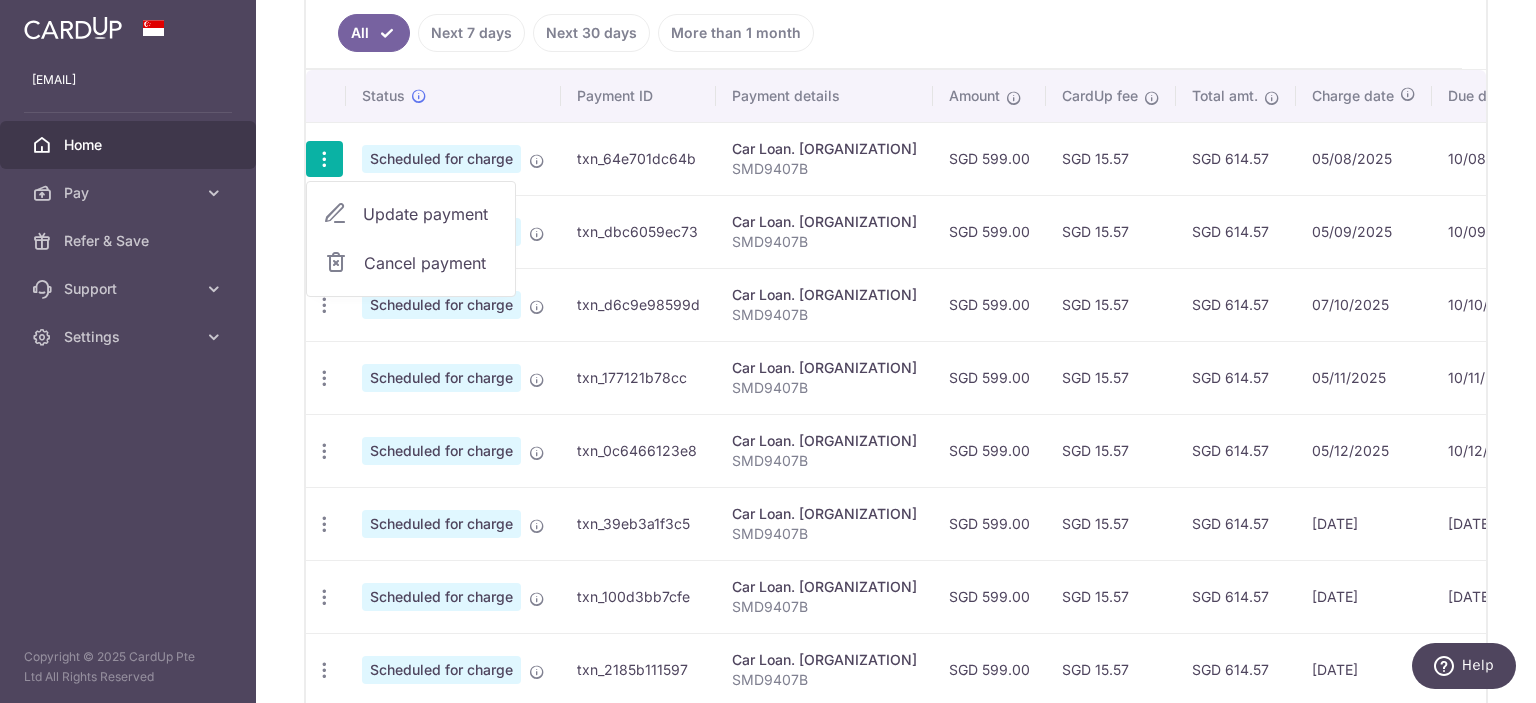 scroll, scrollTop: 848, scrollLeft: 0, axis: vertical 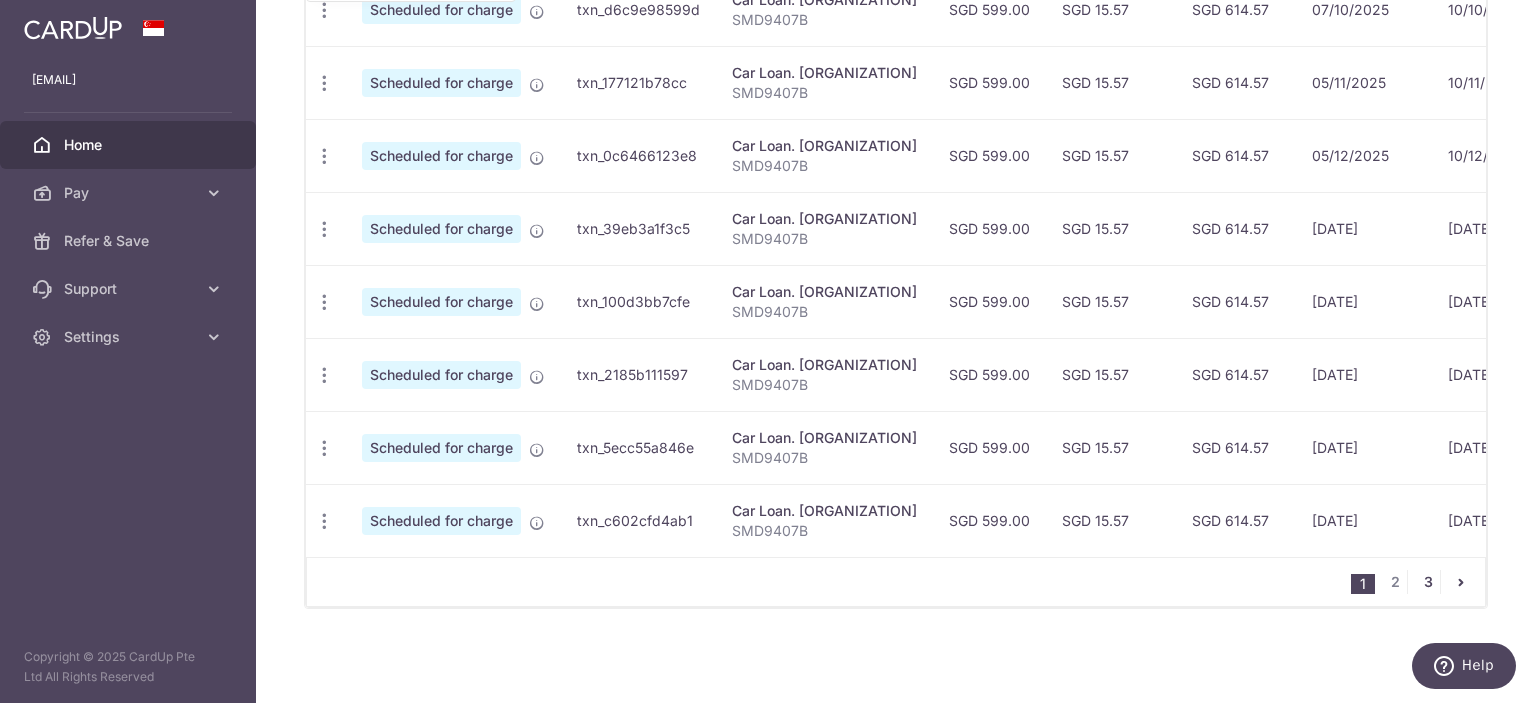 click on "3" at bounding box center (1428, 582) 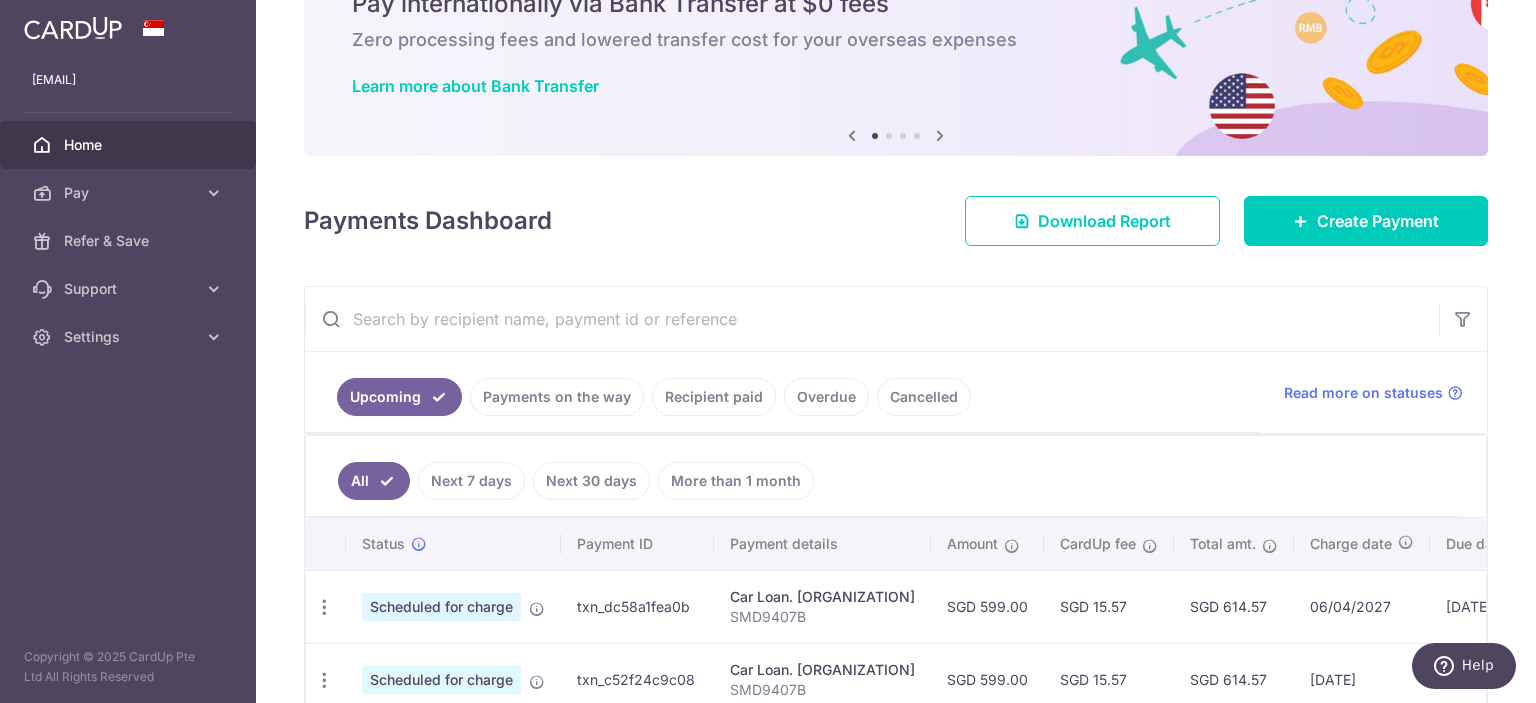 scroll, scrollTop: 484, scrollLeft: 0, axis: vertical 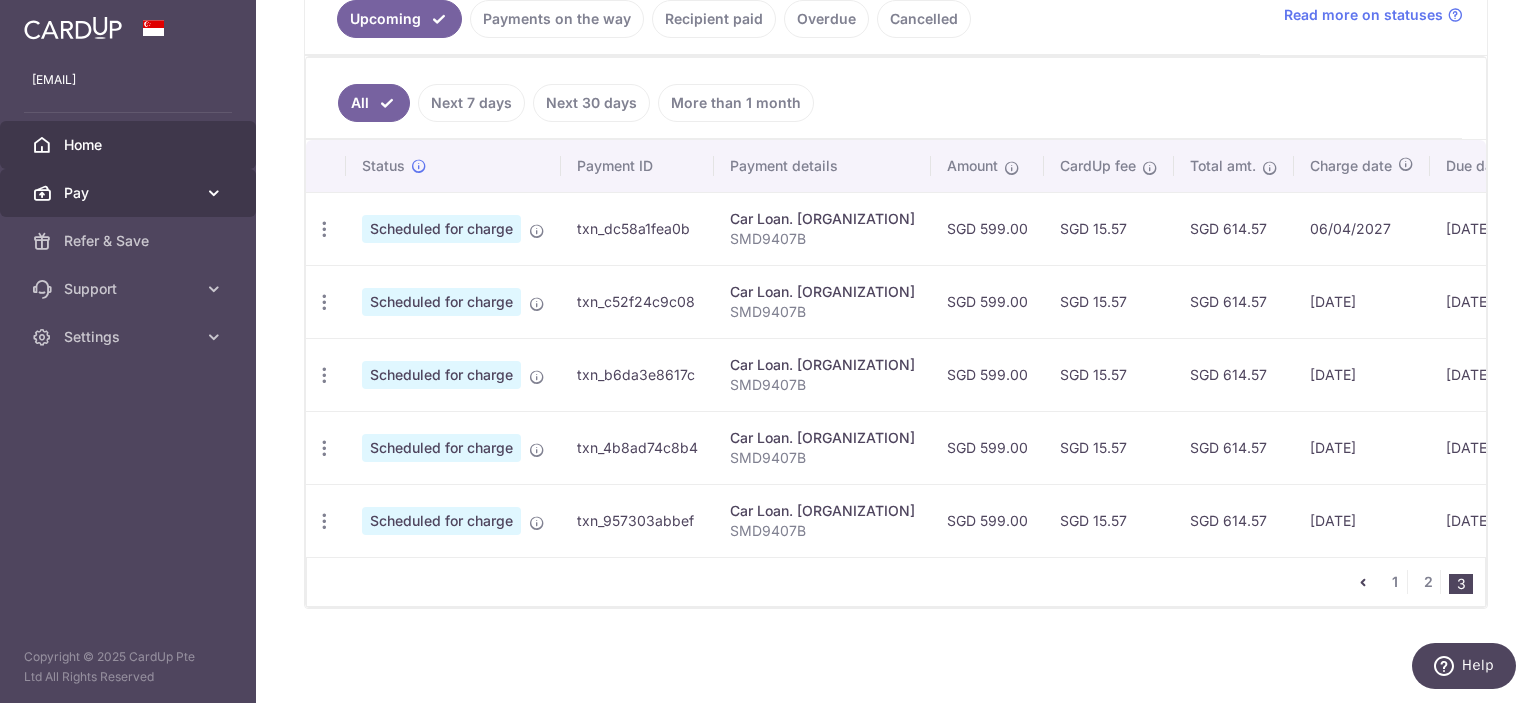 click at bounding box center [214, 193] 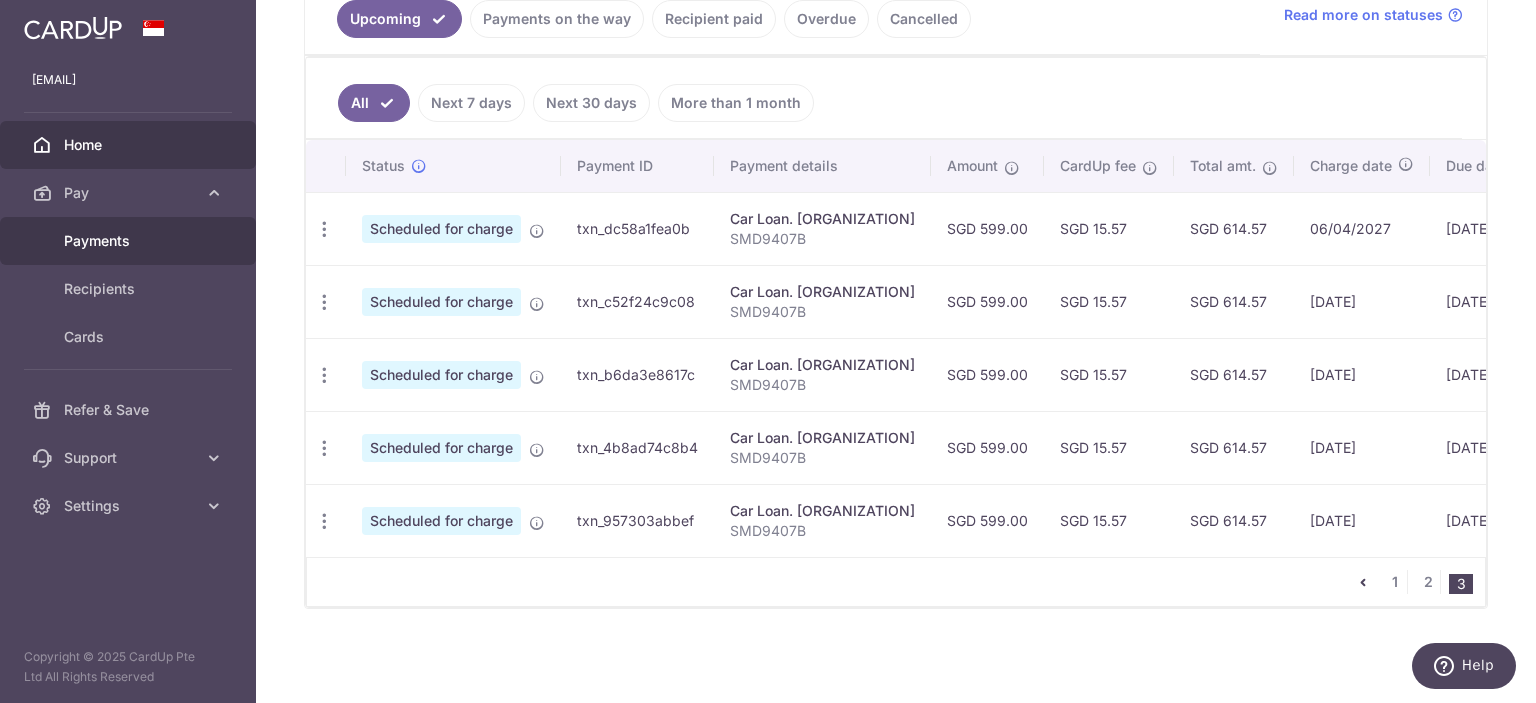 click on "Payments" at bounding box center (130, 241) 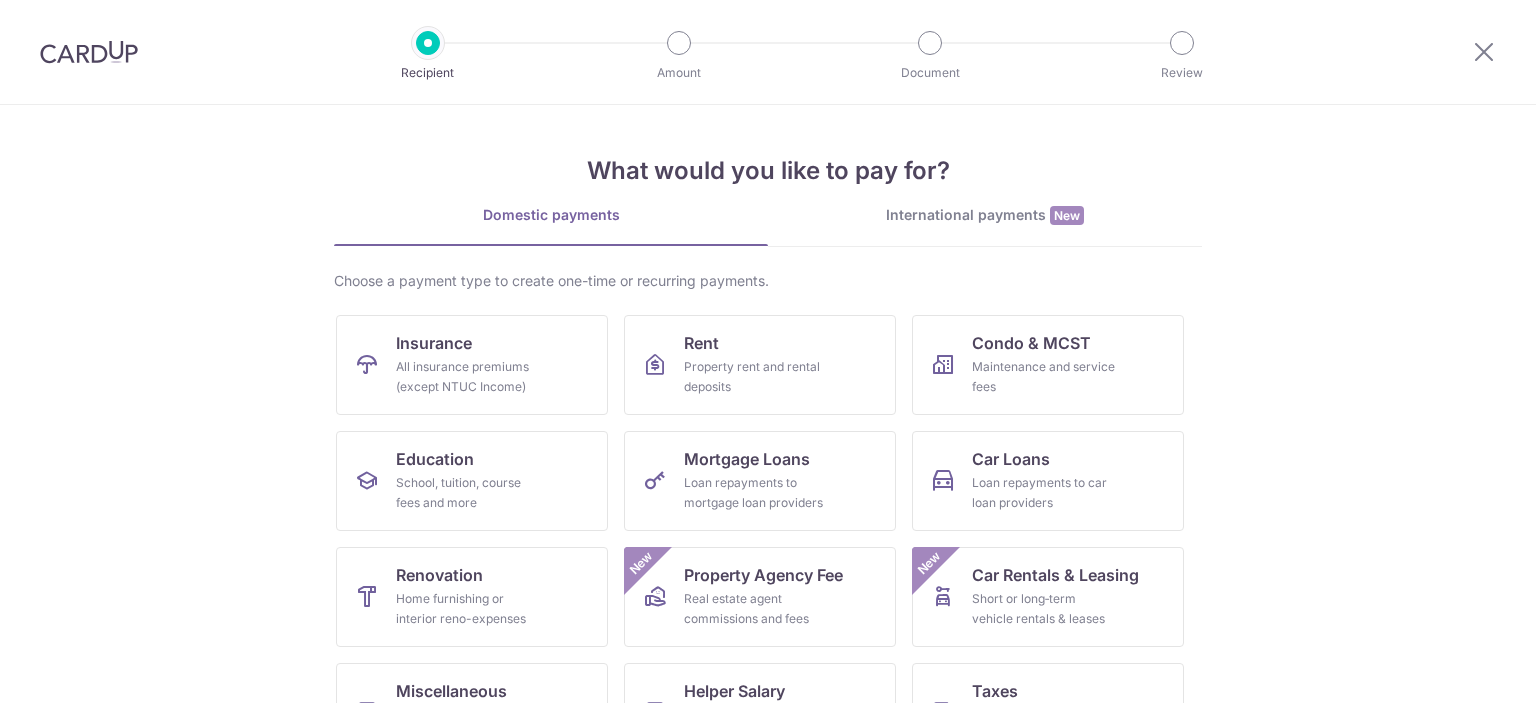 scroll, scrollTop: 0, scrollLeft: 0, axis: both 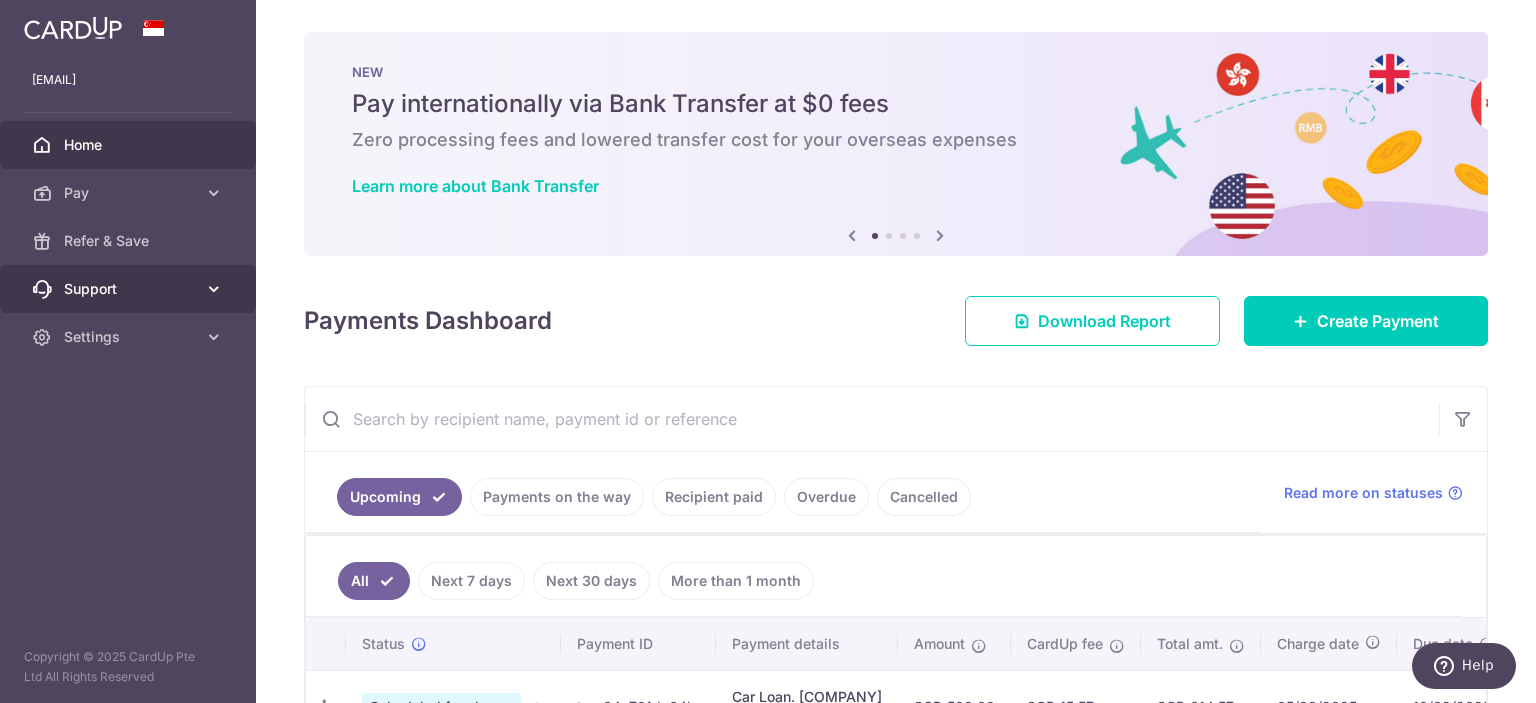 click at bounding box center [214, 289] 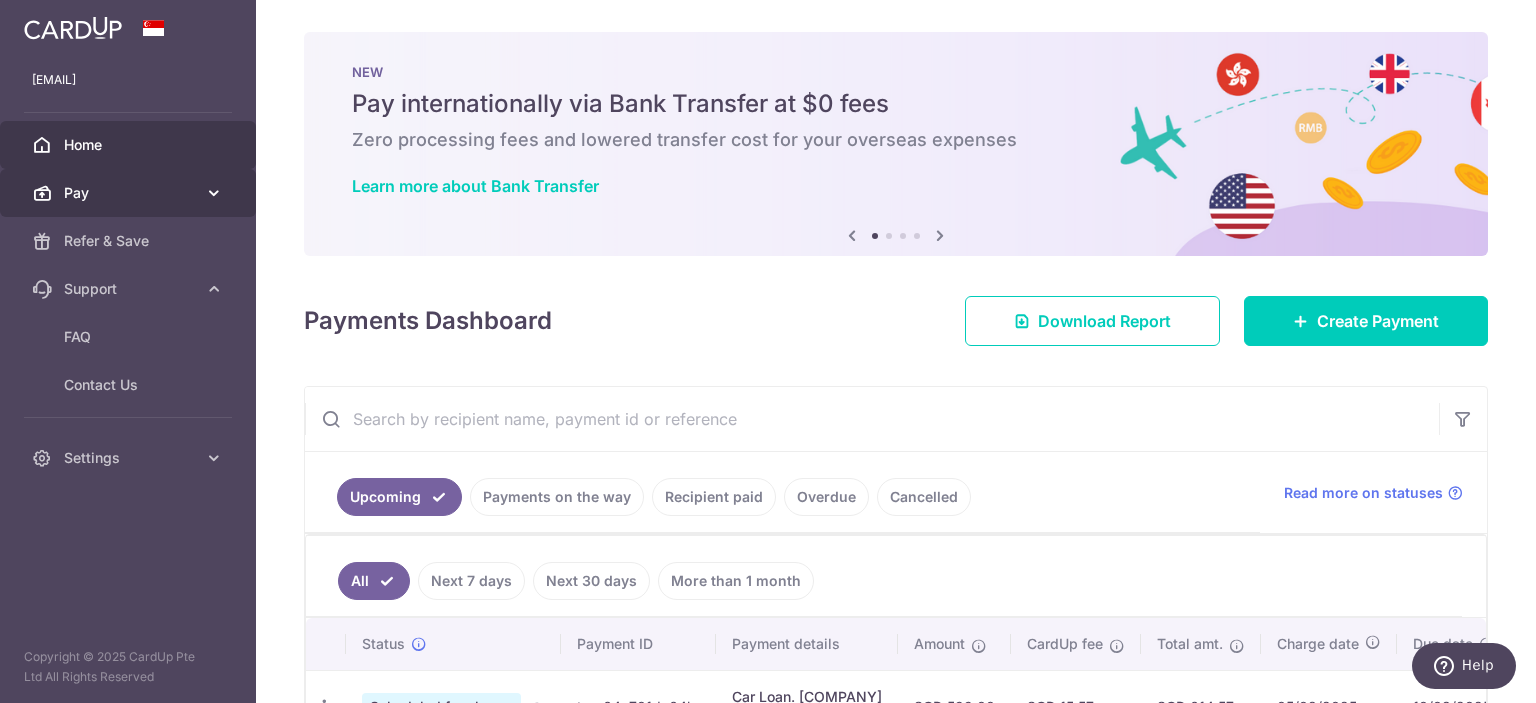 click at bounding box center (214, 193) 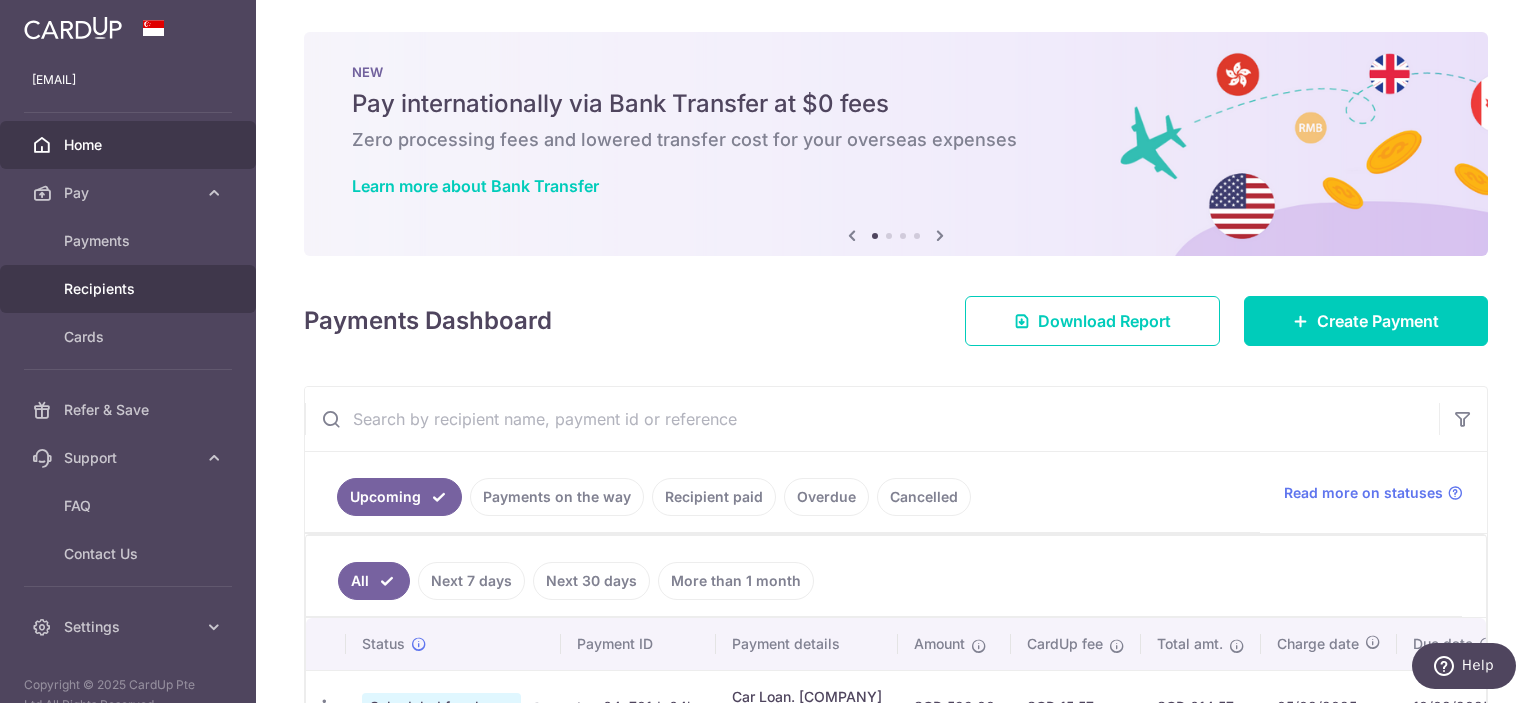 click on "Recipients" at bounding box center [130, 289] 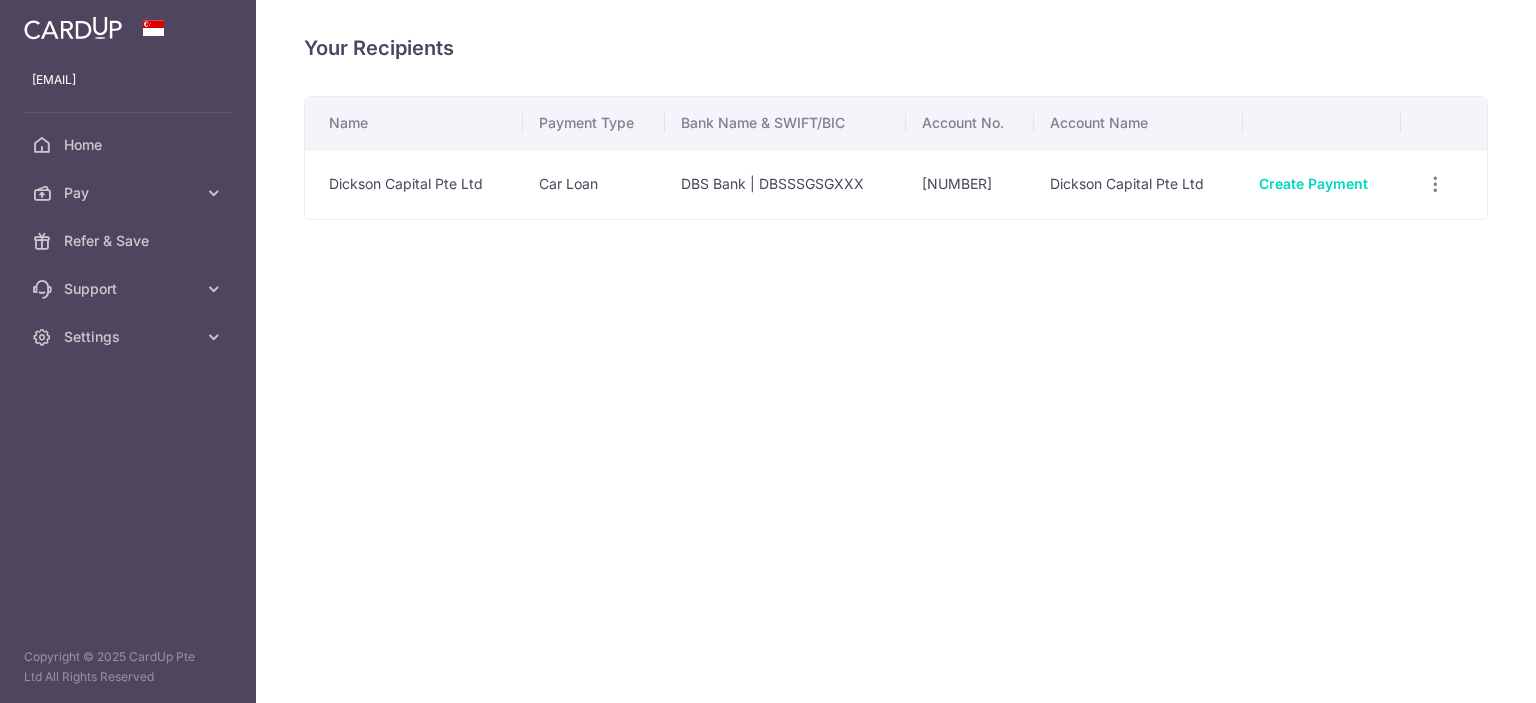 scroll, scrollTop: 0, scrollLeft: 0, axis: both 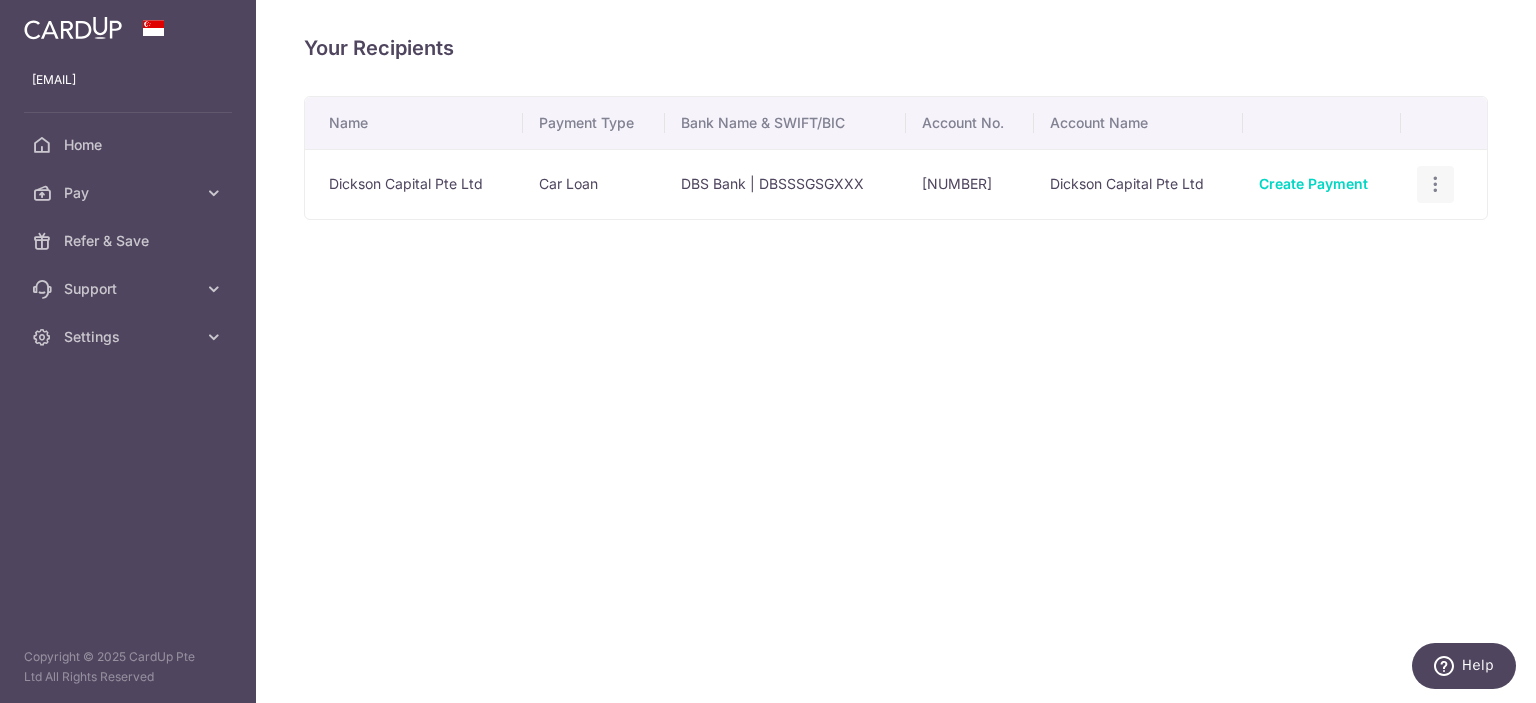 click on "View/Edit
Linked Payments" at bounding box center [1435, 184] 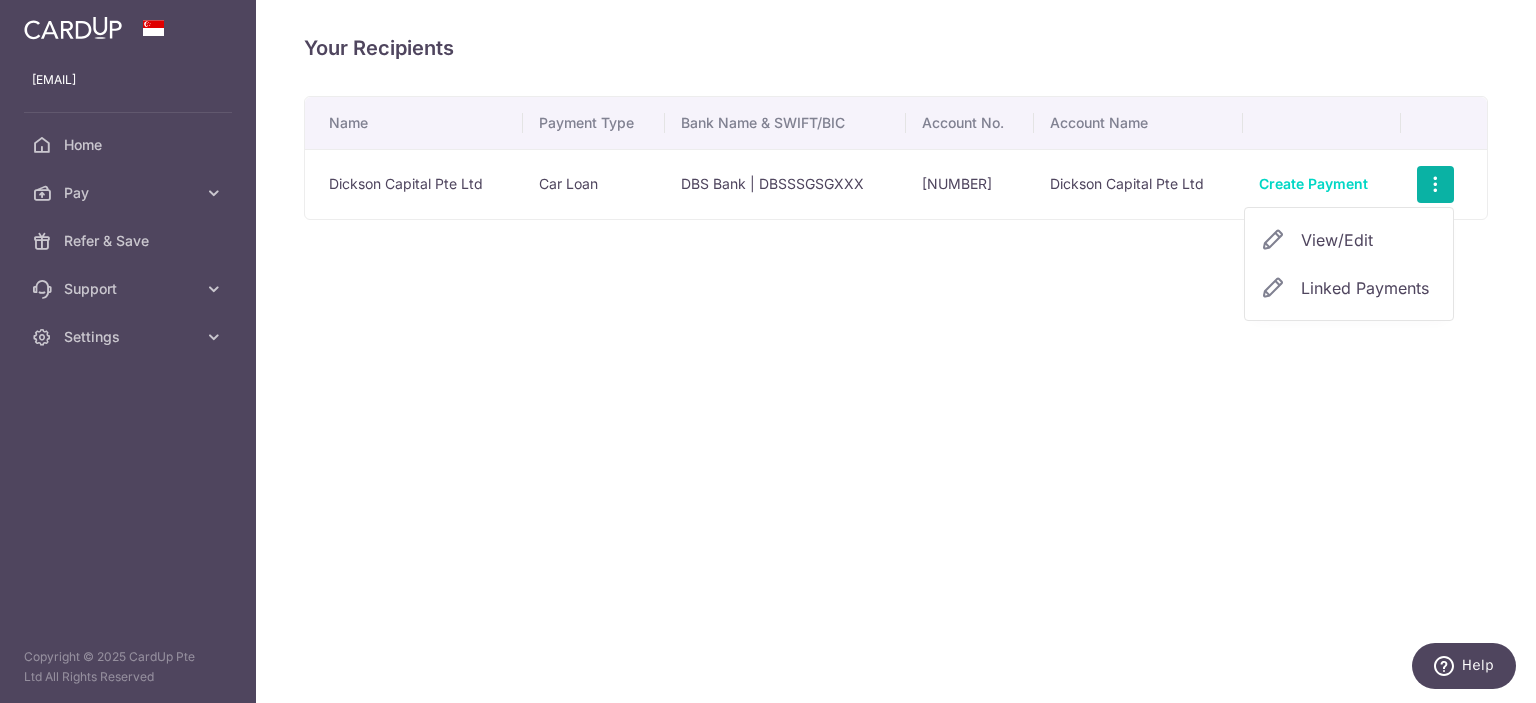 click on "View/Edit" at bounding box center (1369, 240) 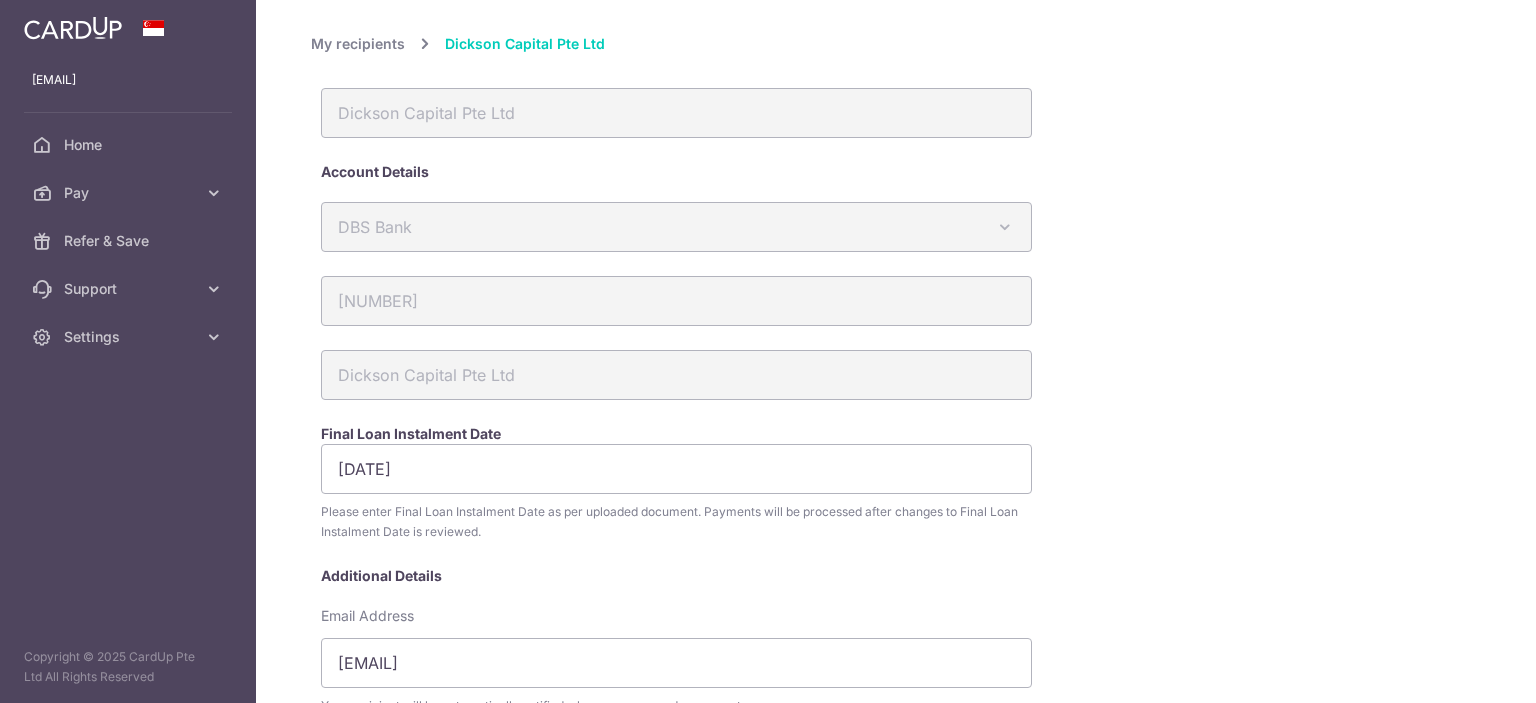 scroll, scrollTop: 482, scrollLeft: 0, axis: vertical 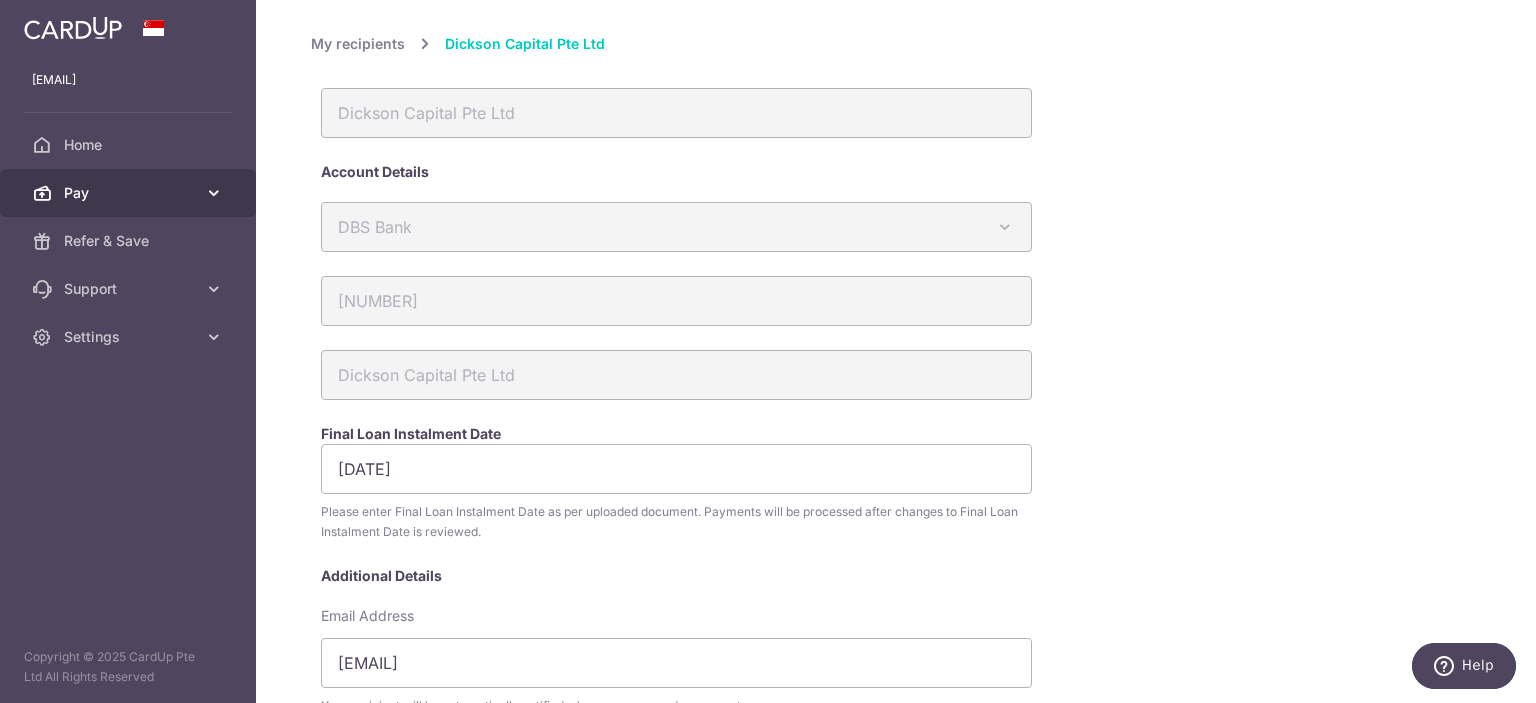 click at bounding box center (214, 193) 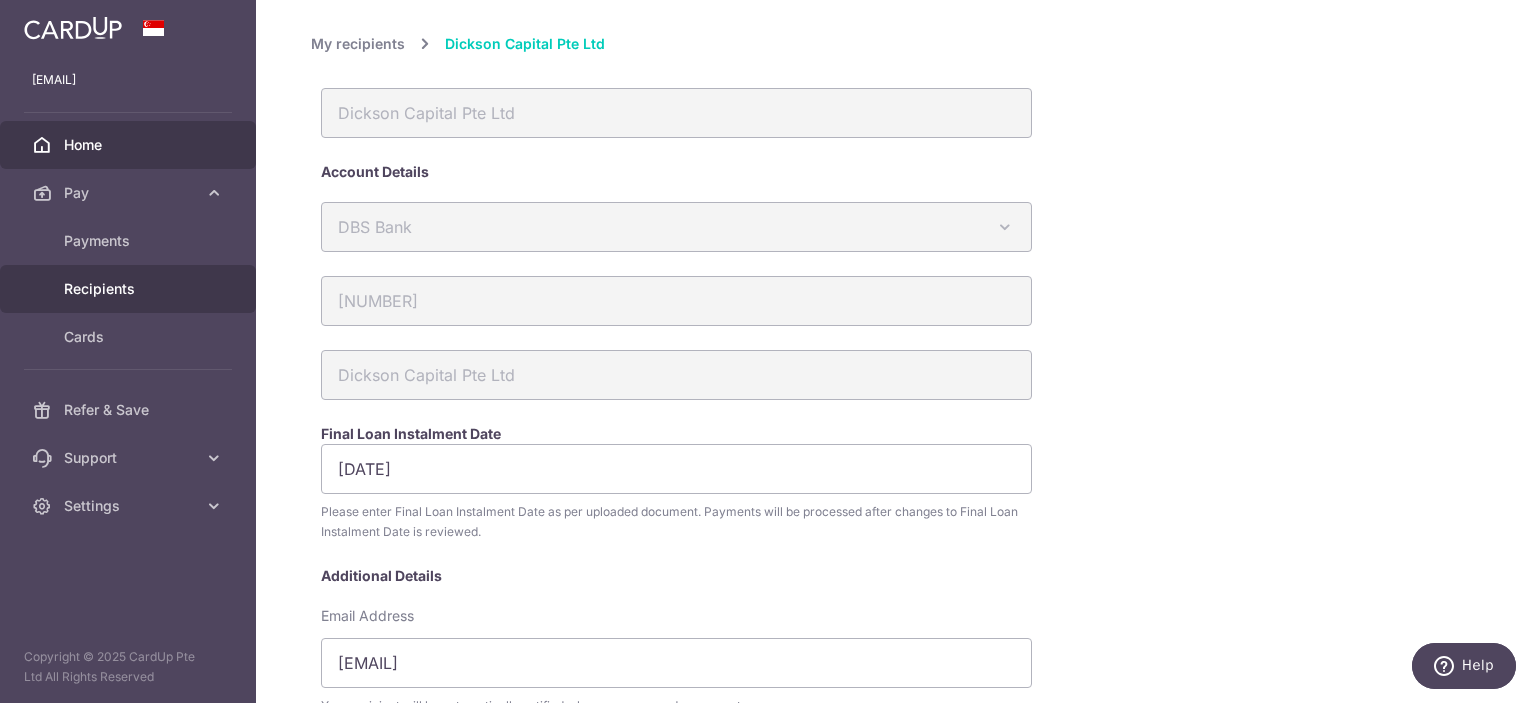 click on "Home" at bounding box center (130, 145) 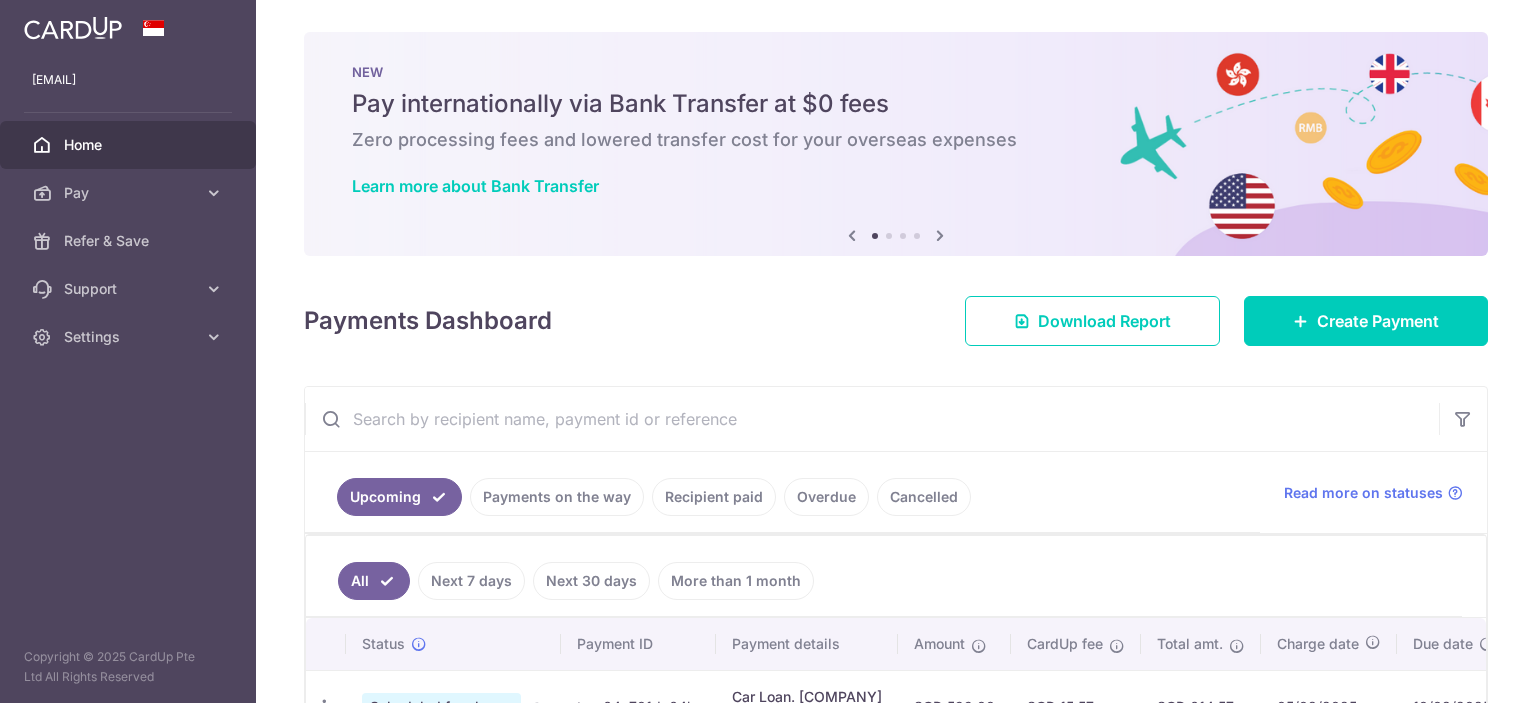 scroll, scrollTop: 0, scrollLeft: 0, axis: both 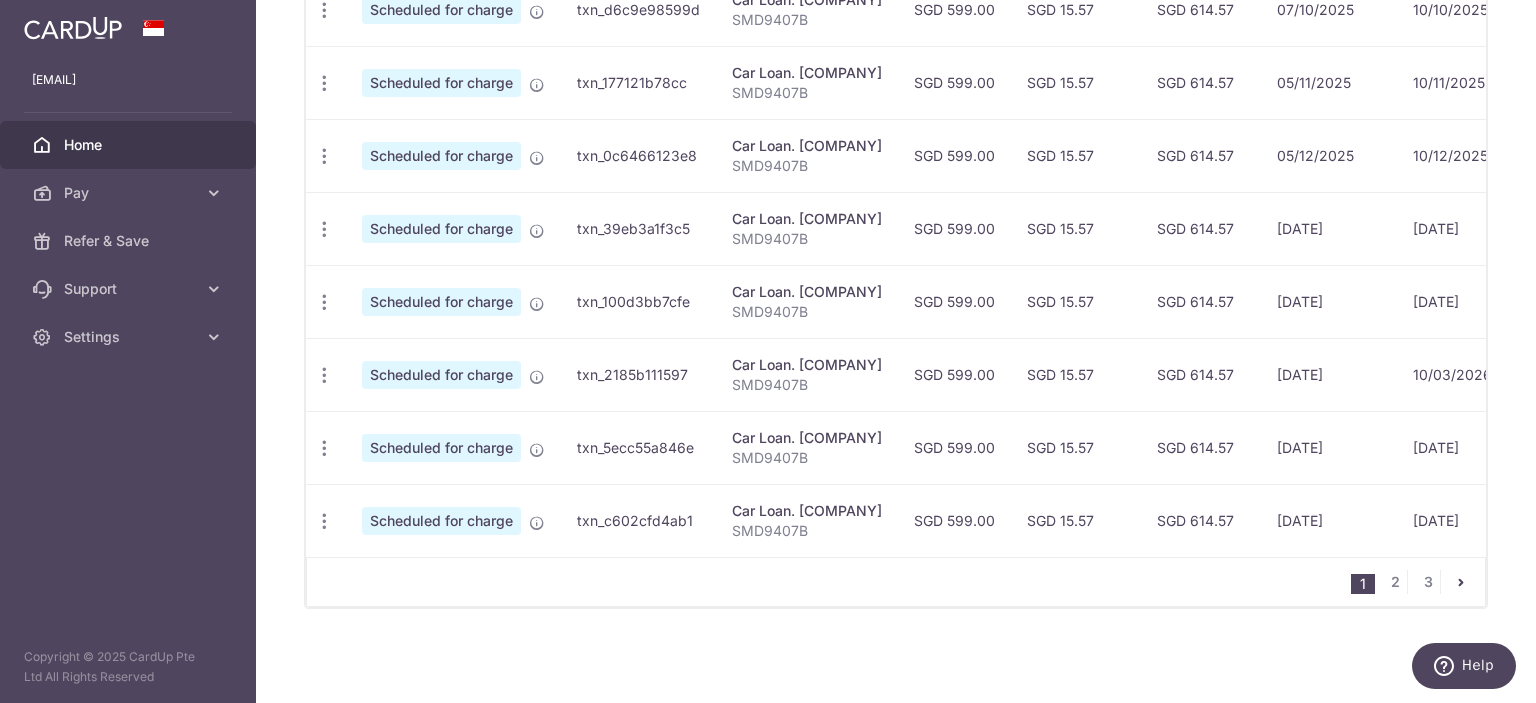 click on "1
2
3" at bounding box center (1418, 582) 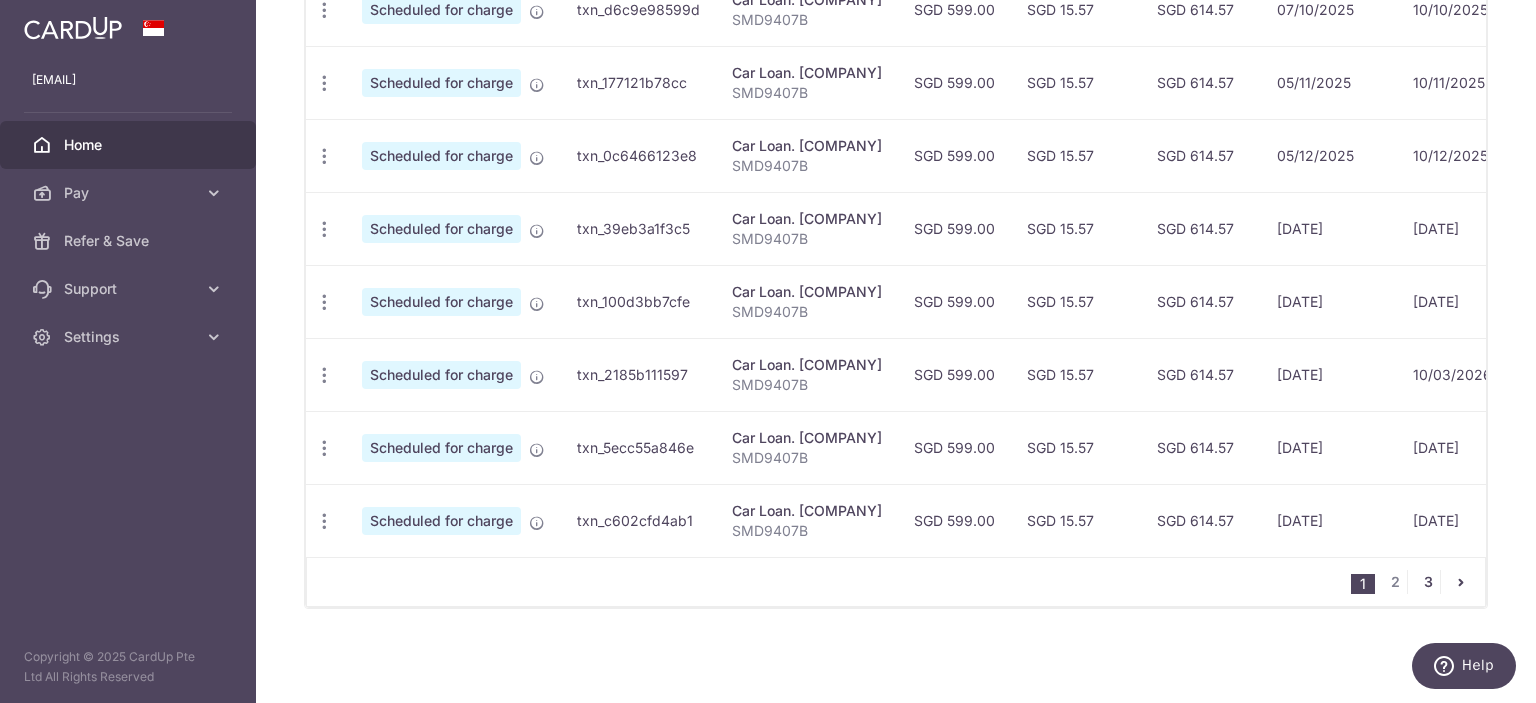 click on "3" at bounding box center [1428, 582] 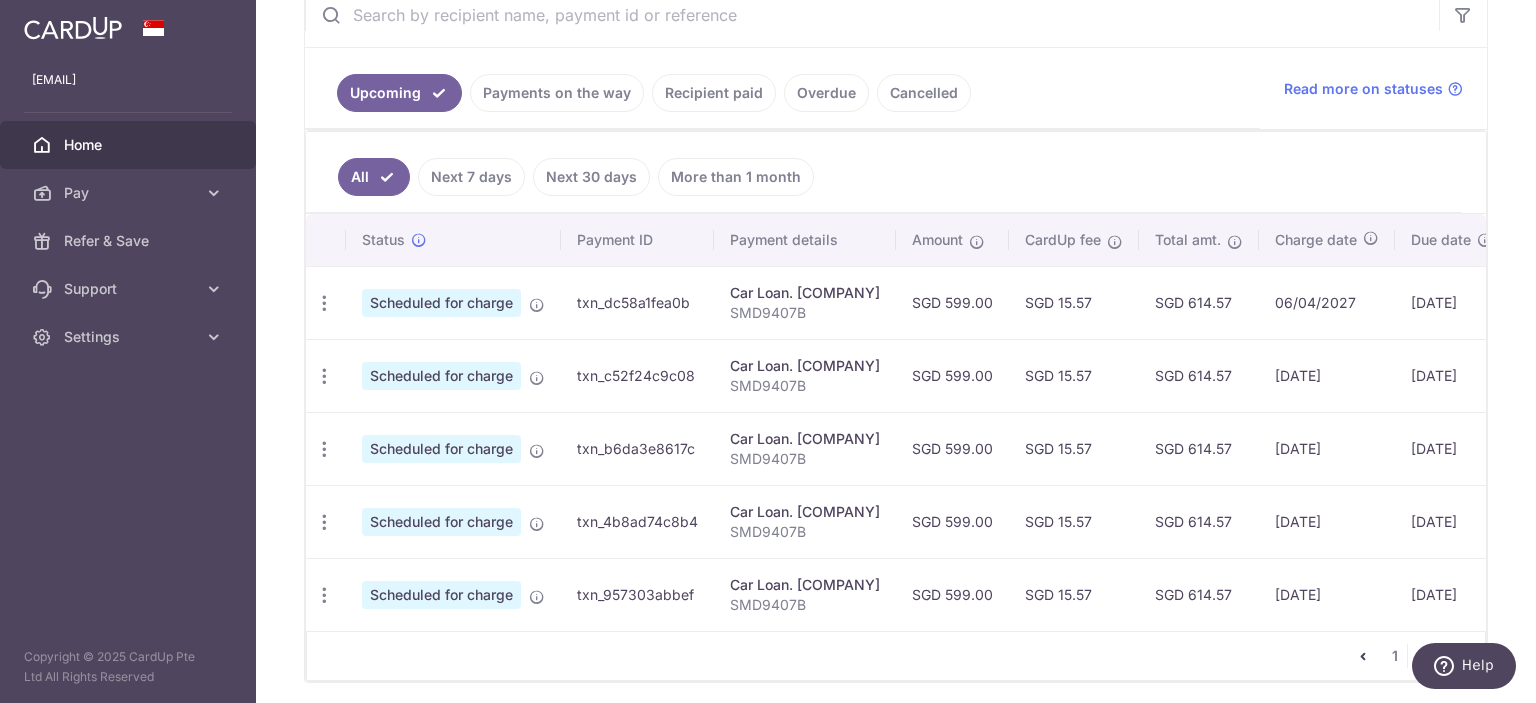 scroll, scrollTop: 484, scrollLeft: 0, axis: vertical 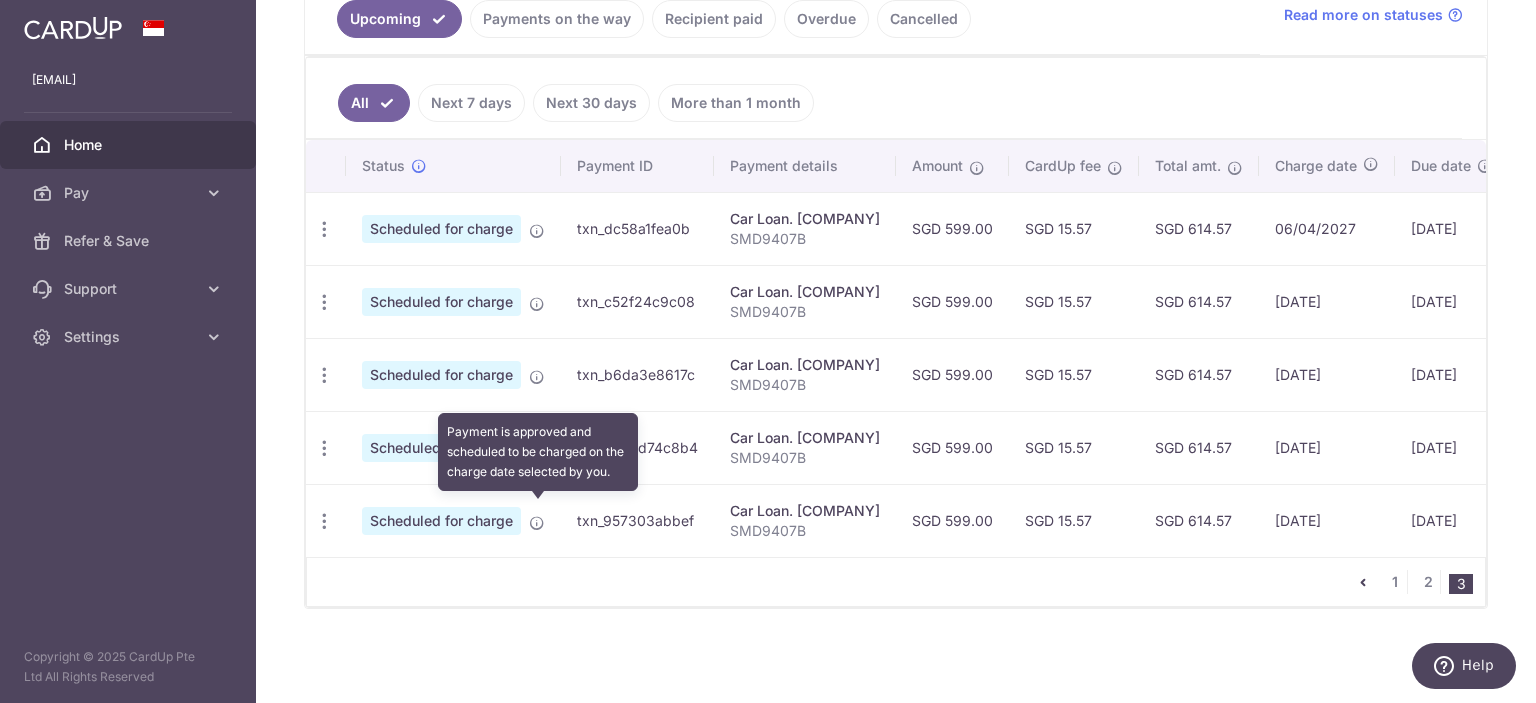 click at bounding box center [537, 523] 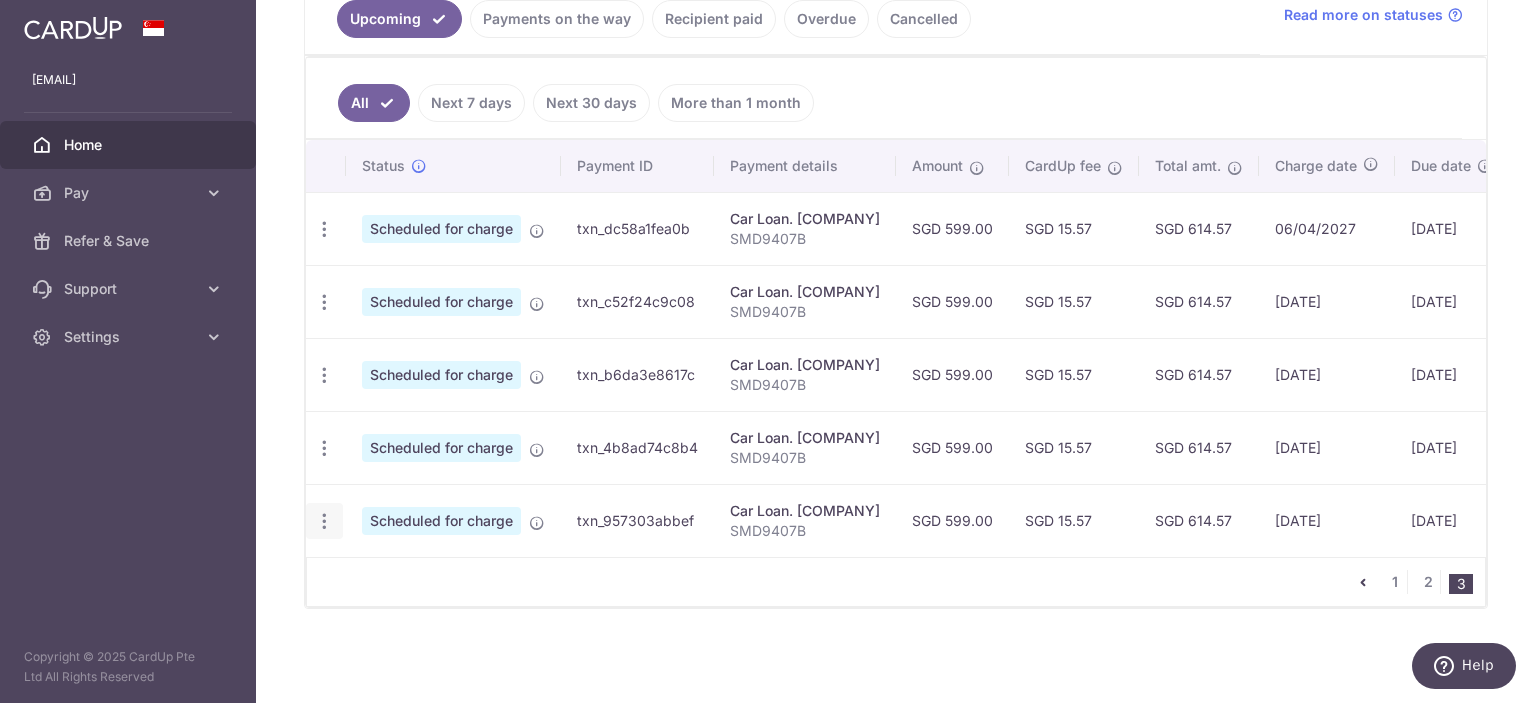 click at bounding box center (324, 229) 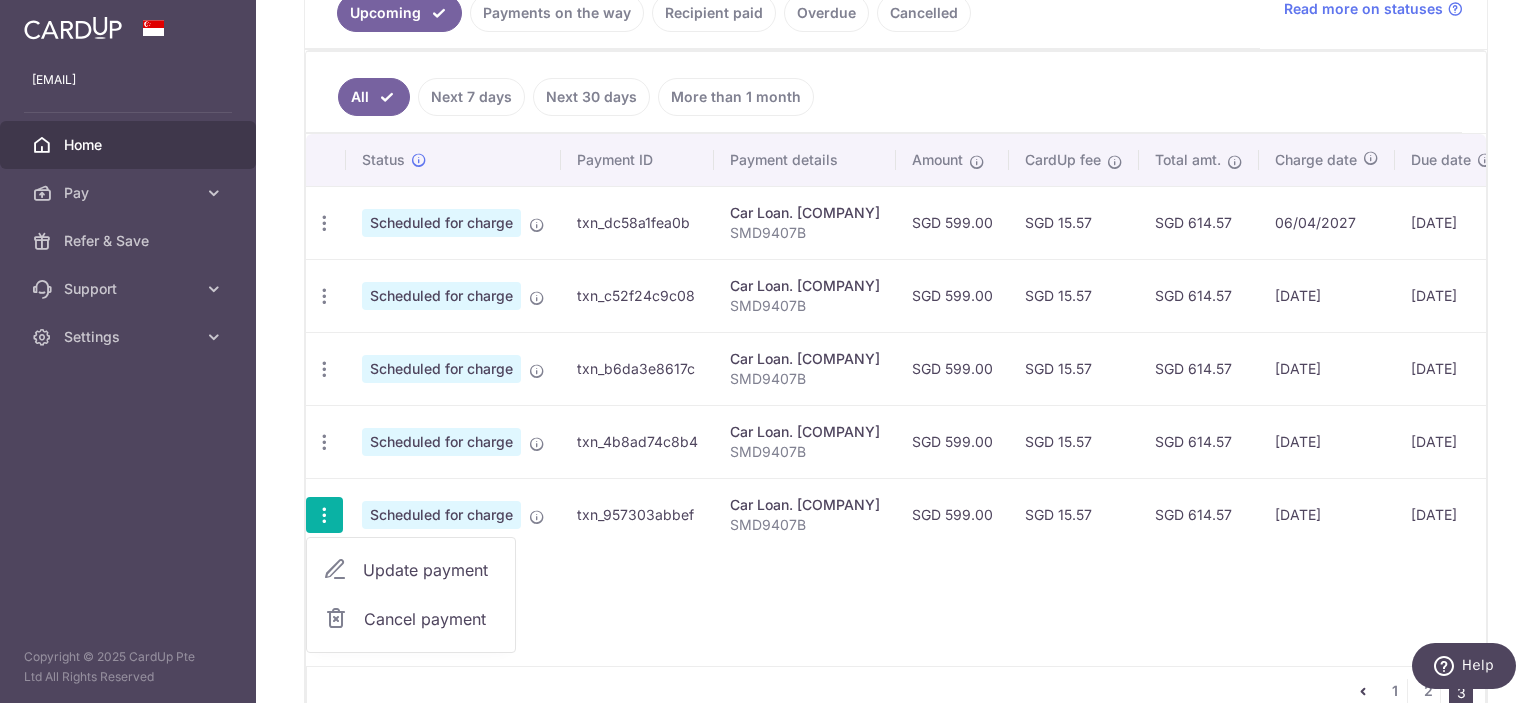 click on "Cancel payment" at bounding box center [431, 619] 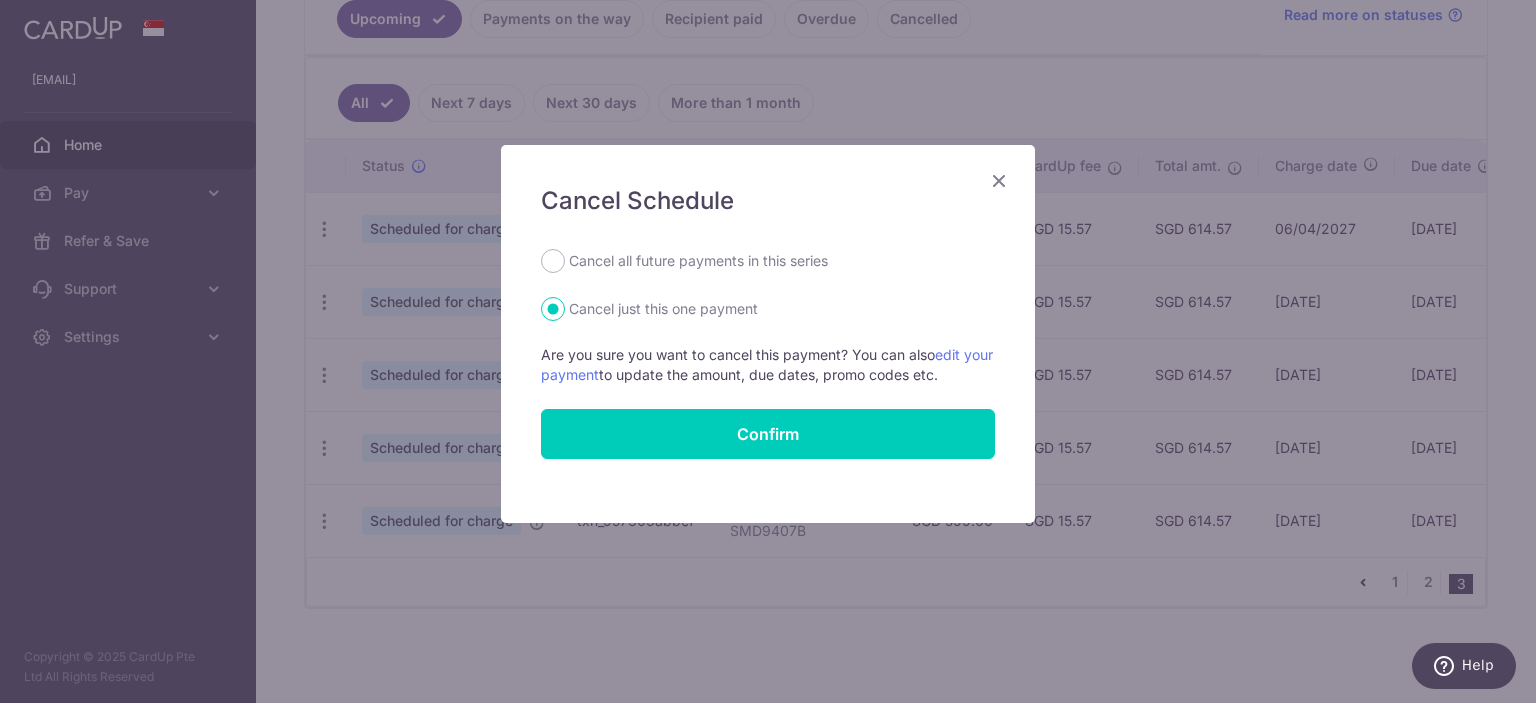 click on "Cancel all future payments in this series" at bounding box center (698, 261) 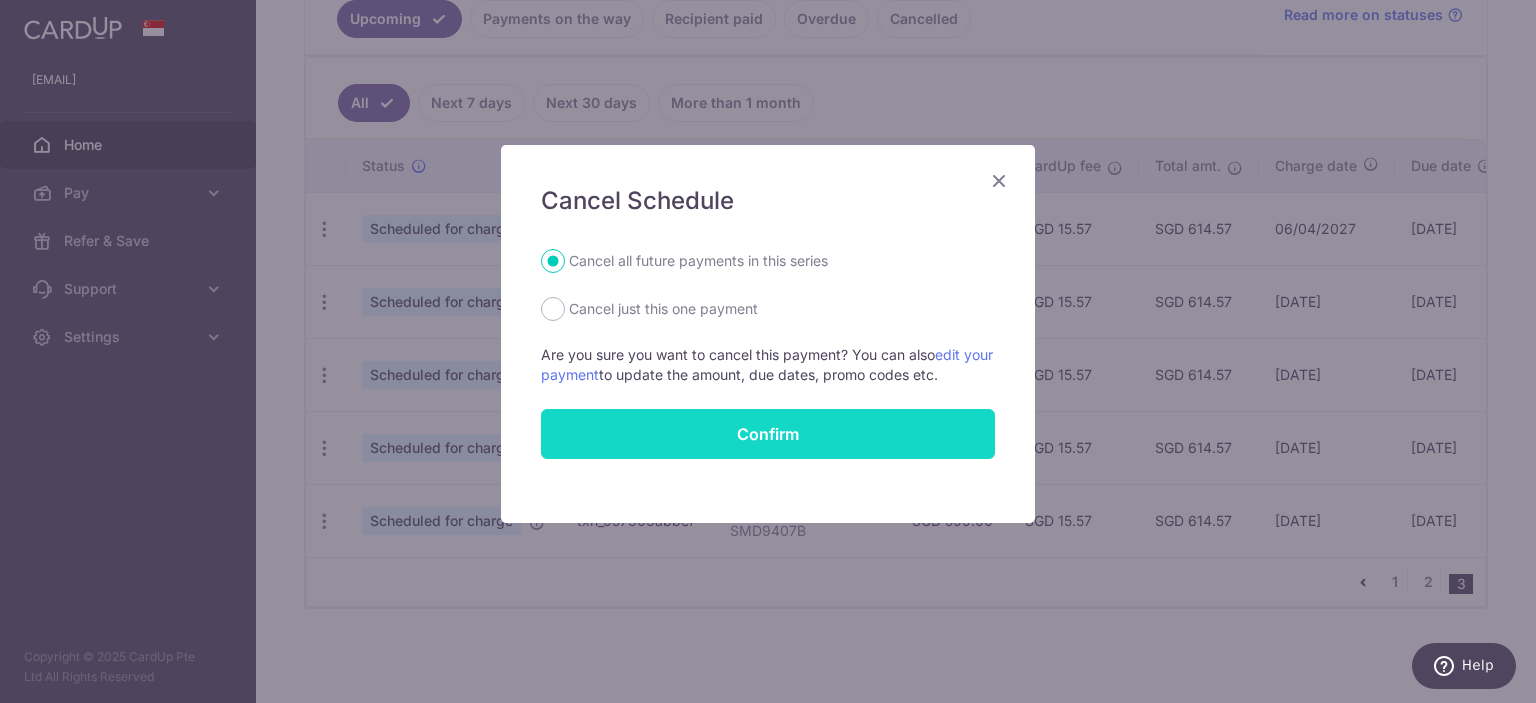 click on "Confirm" at bounding box center (768, 434) 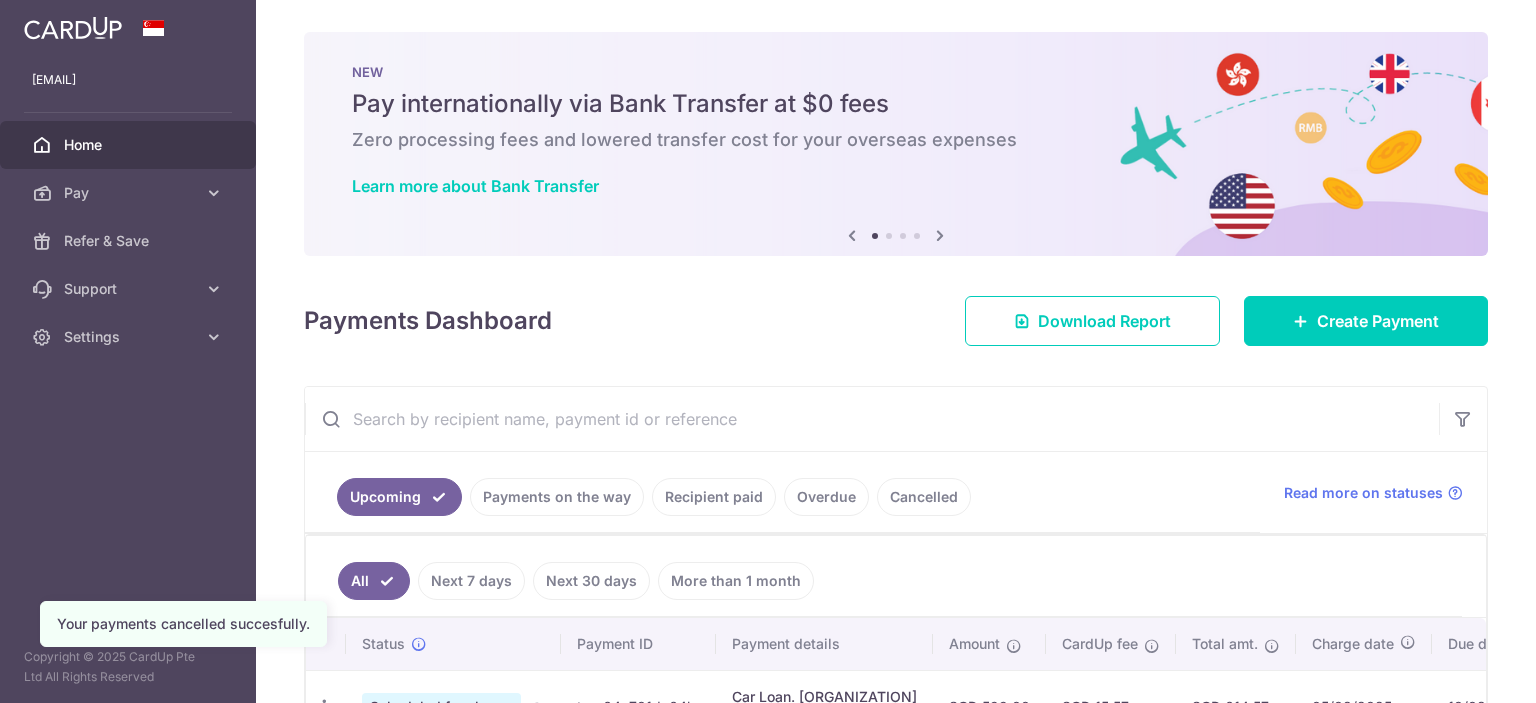 scroll, scrollTop: 0, scrollLeft: 0, axis: both 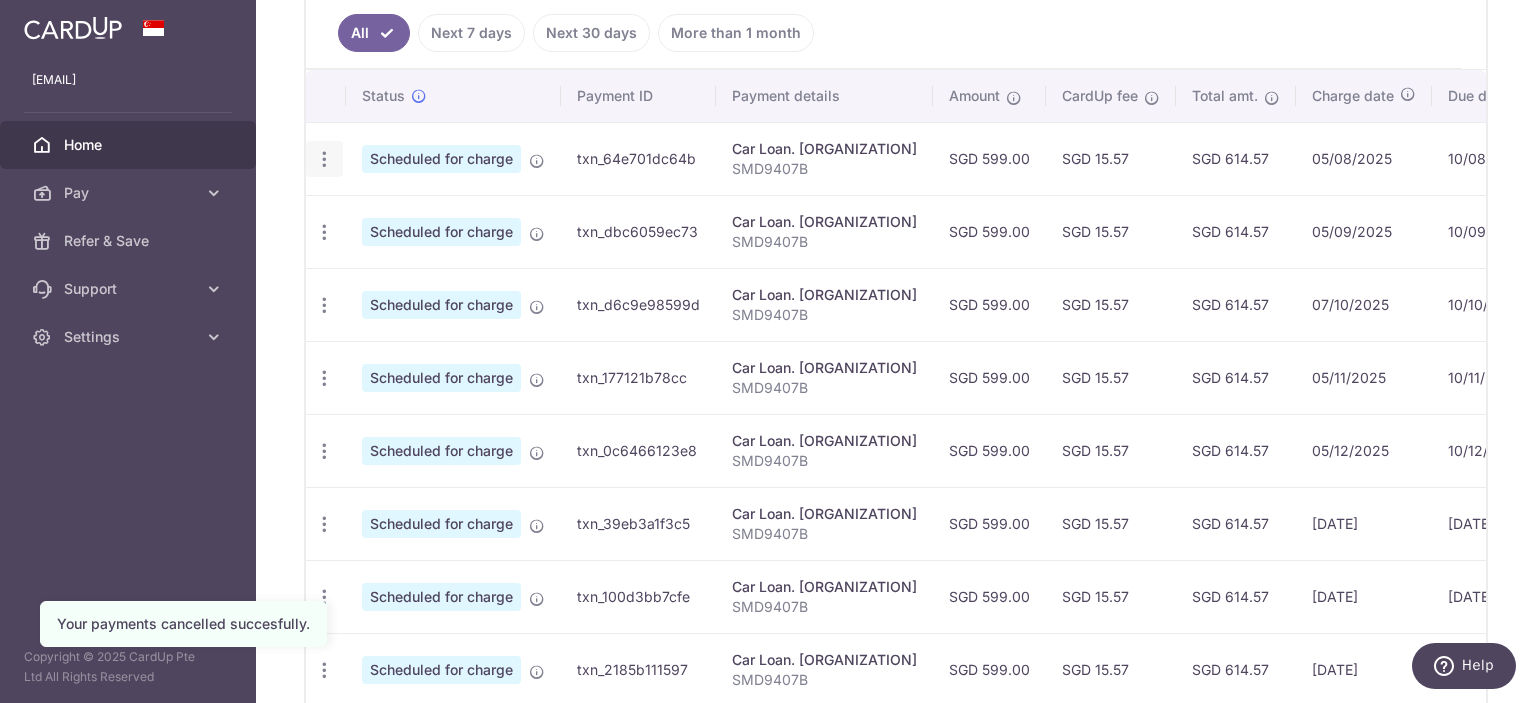 click on "Update payment
Cancel payment" at bounding box center (324, 159) 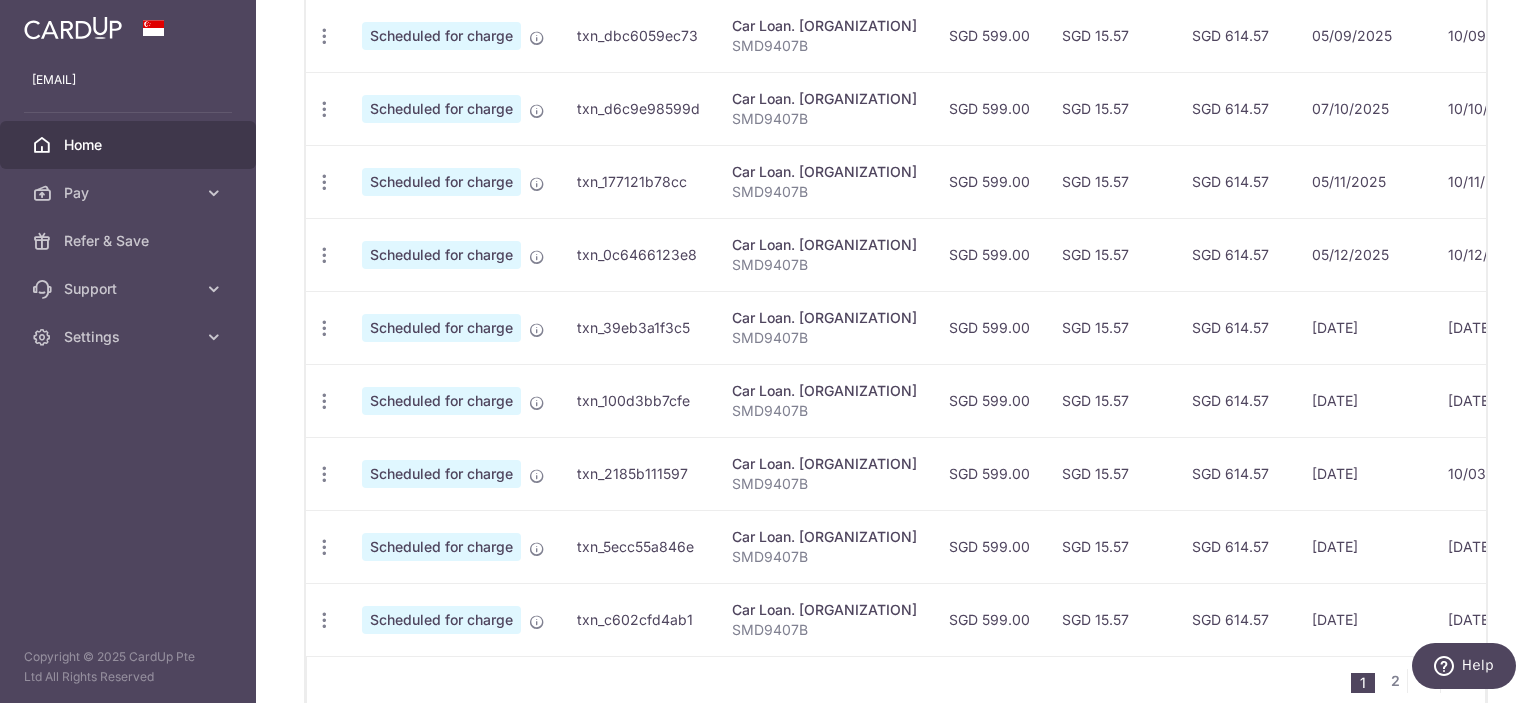 scroll, scrollTop: 848, scrollLeft: 0, axis: vertical 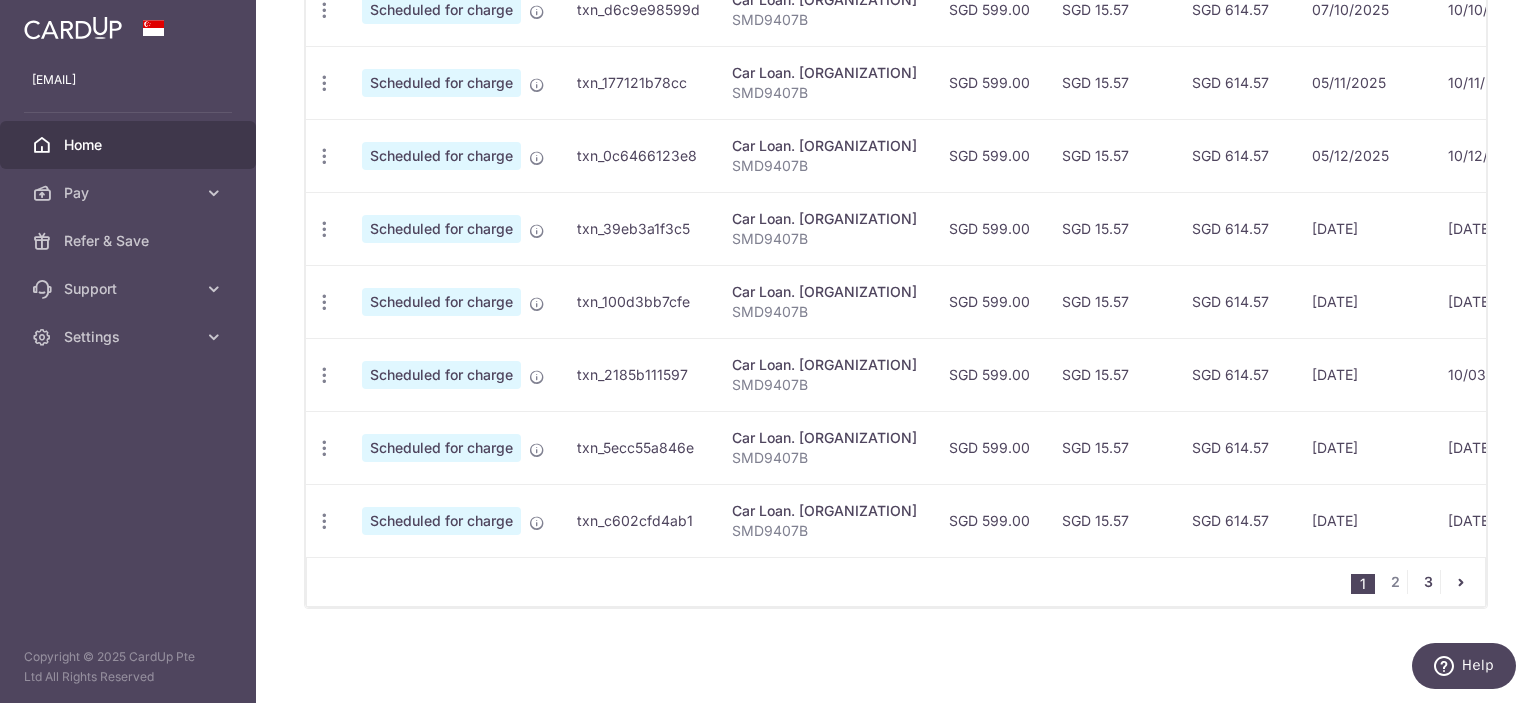 click on "3" at bounding box center (1428, 582) 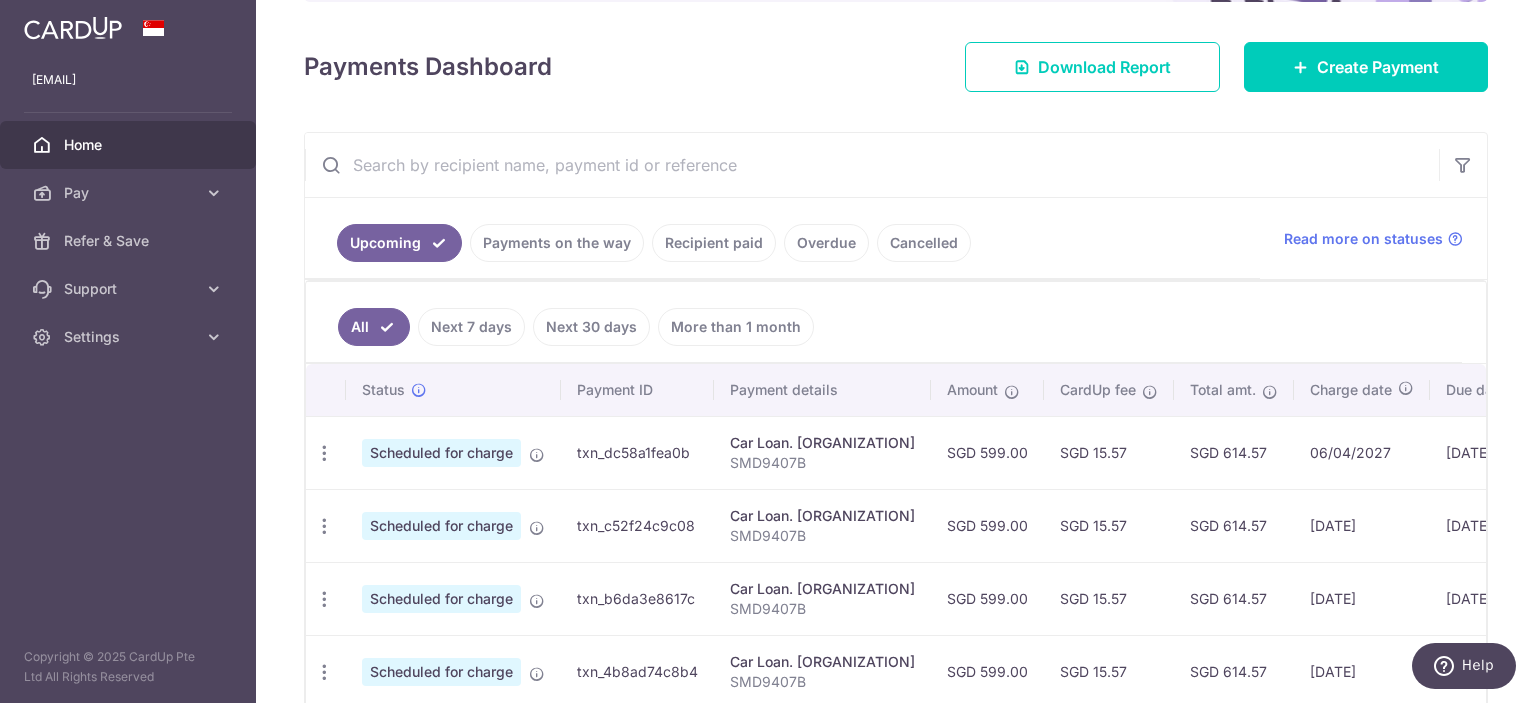 scroll, scrollTop: 411, scrollLeft: 0, axis: vertical 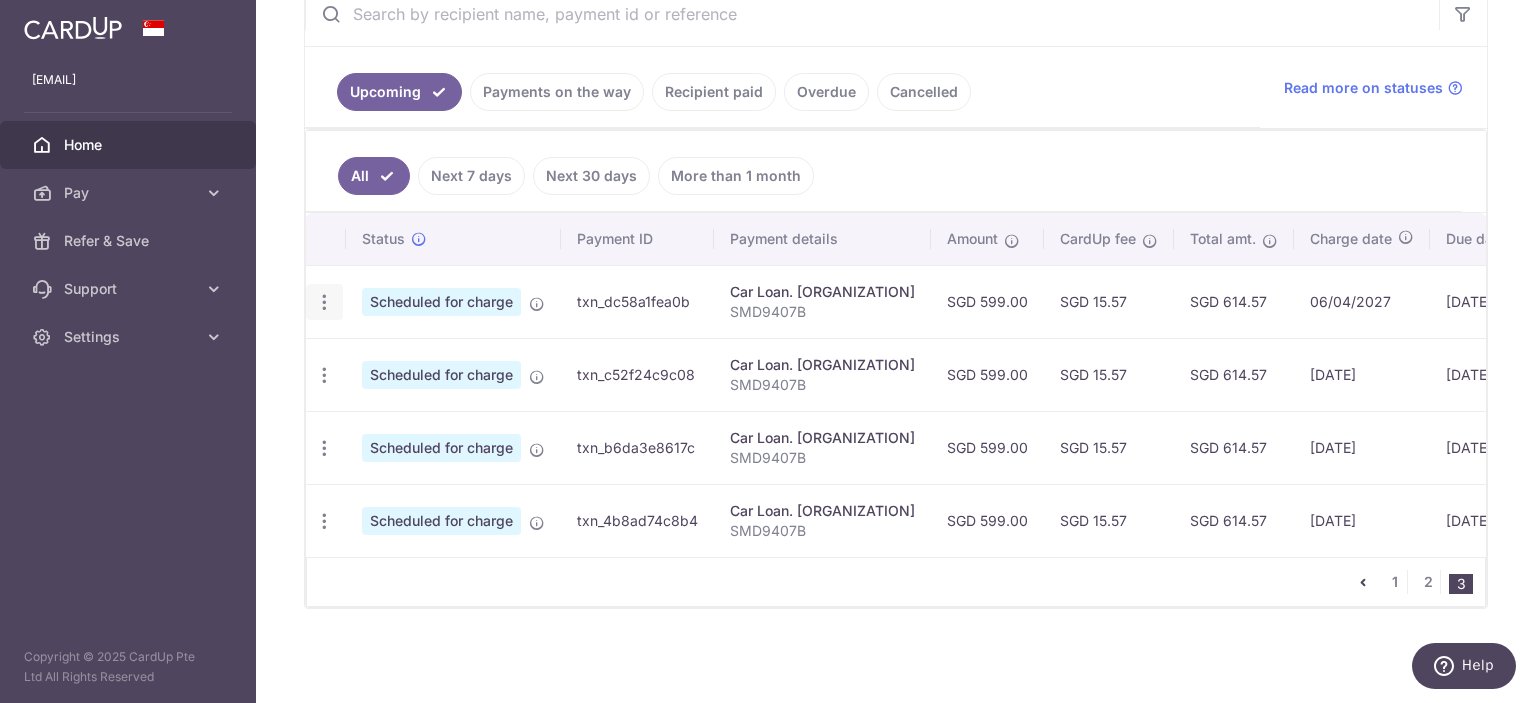 click at bounding box center (324, 302) 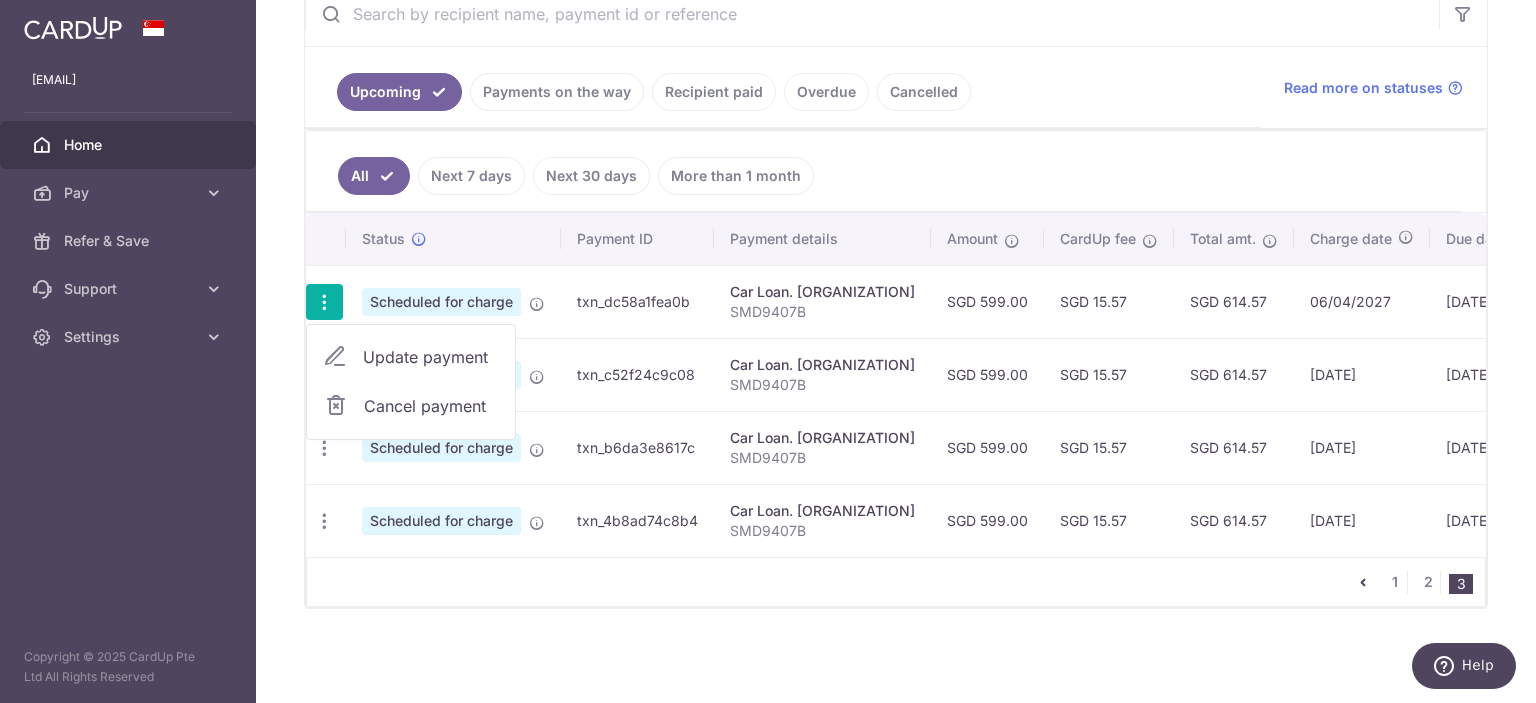 click on "Cancel payment" at bounding box center [431, 406] 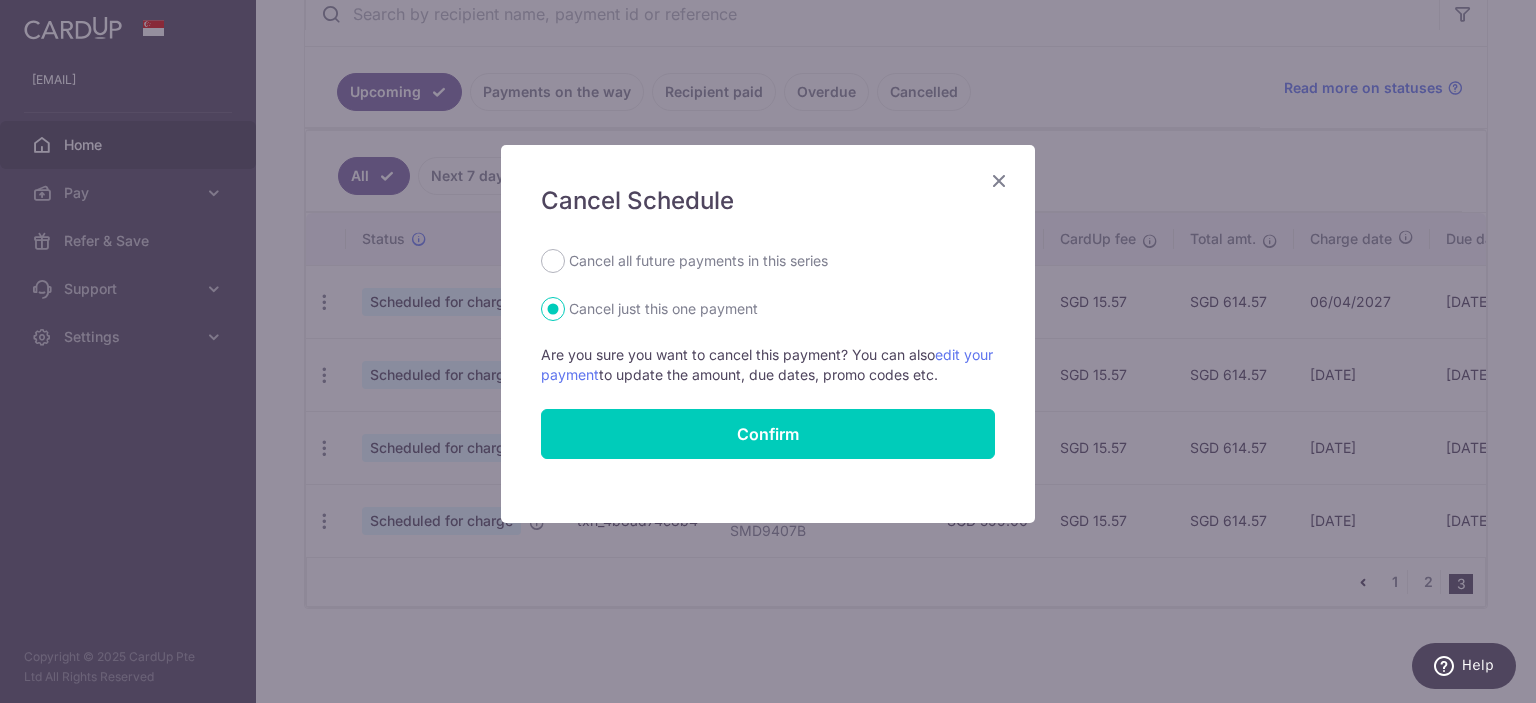 click on "Cancel all future payments in this series" at bounding box center [698, 261] 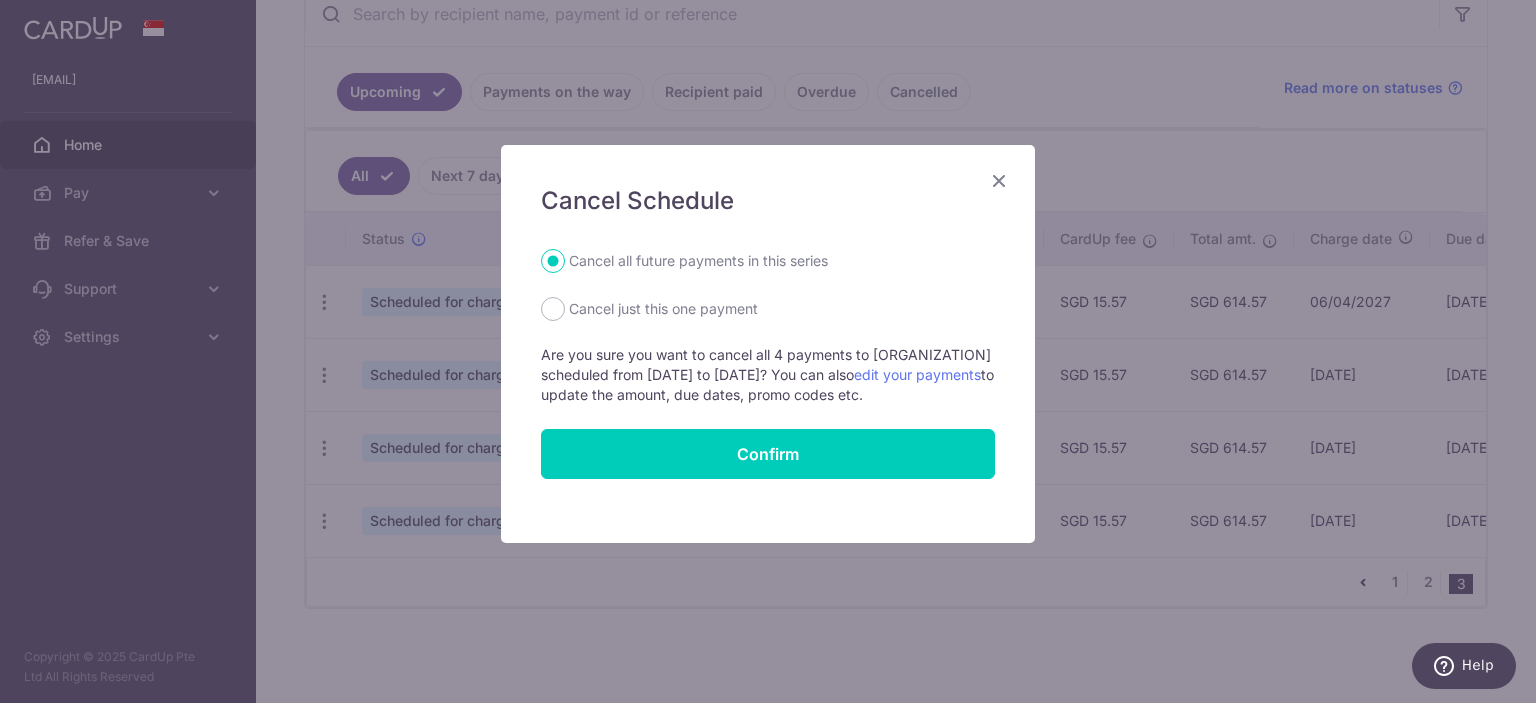 click at bounding box center (999, 180) 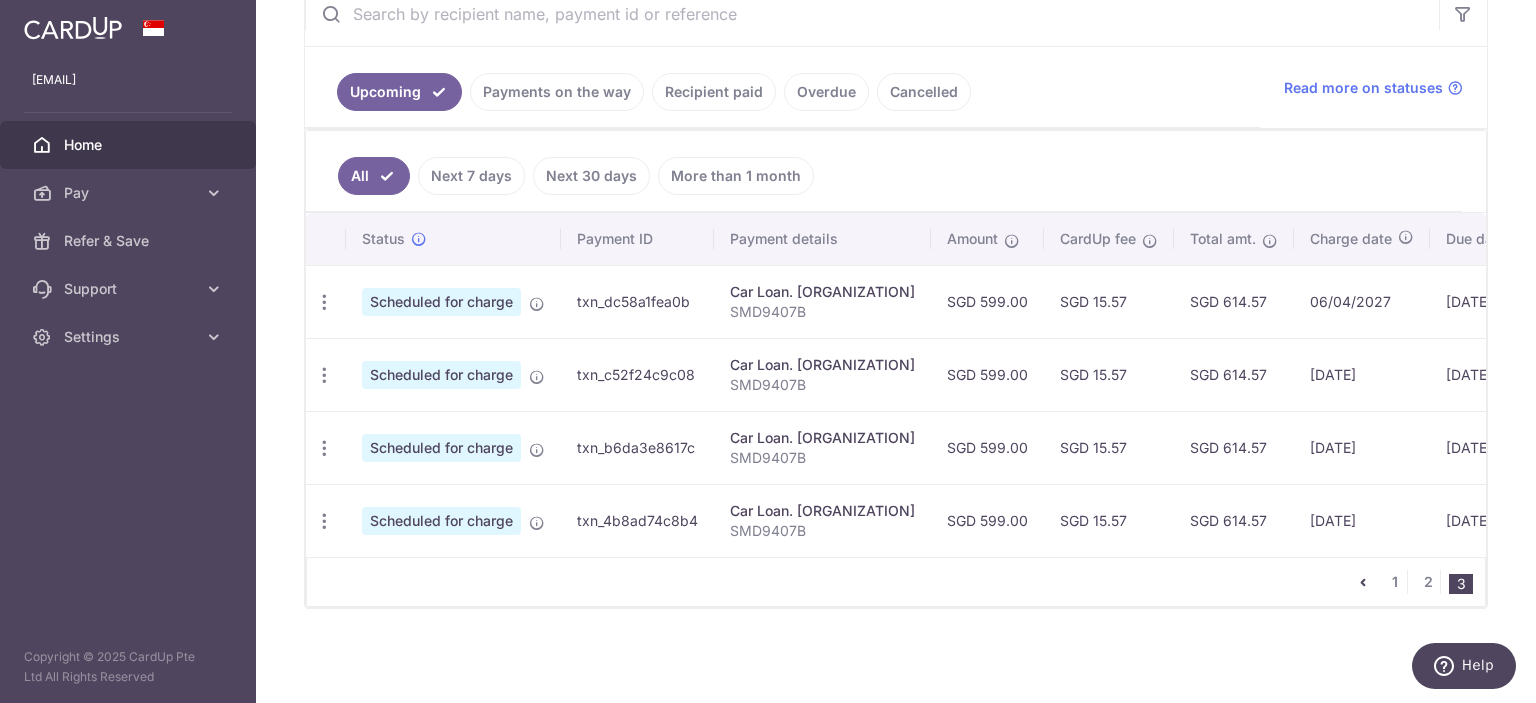 scroll, scrollTop: 0, scrollLeft: 0, axis: both 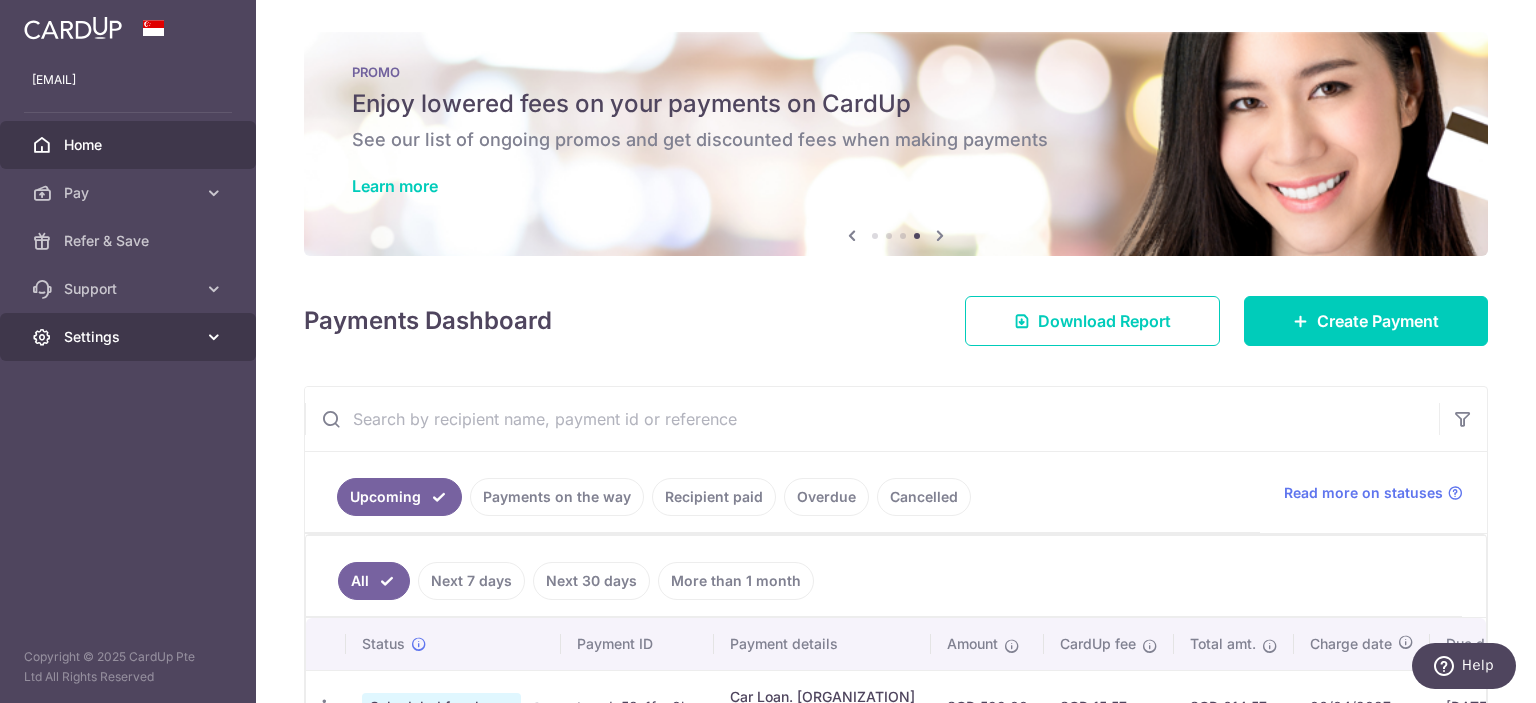 click on "Settings" at bounding box center (128, 337) 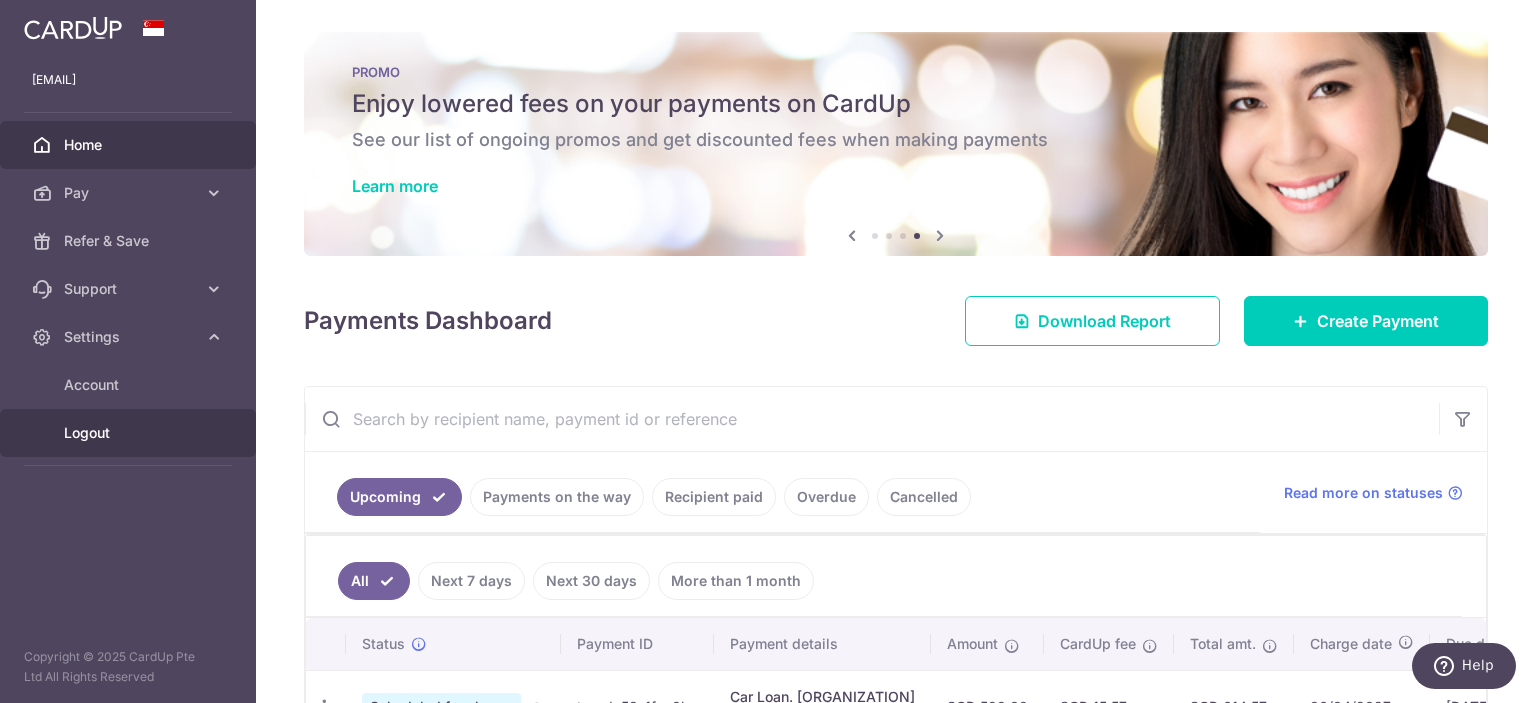 click on "Logout" at bounding box center [130, 433] 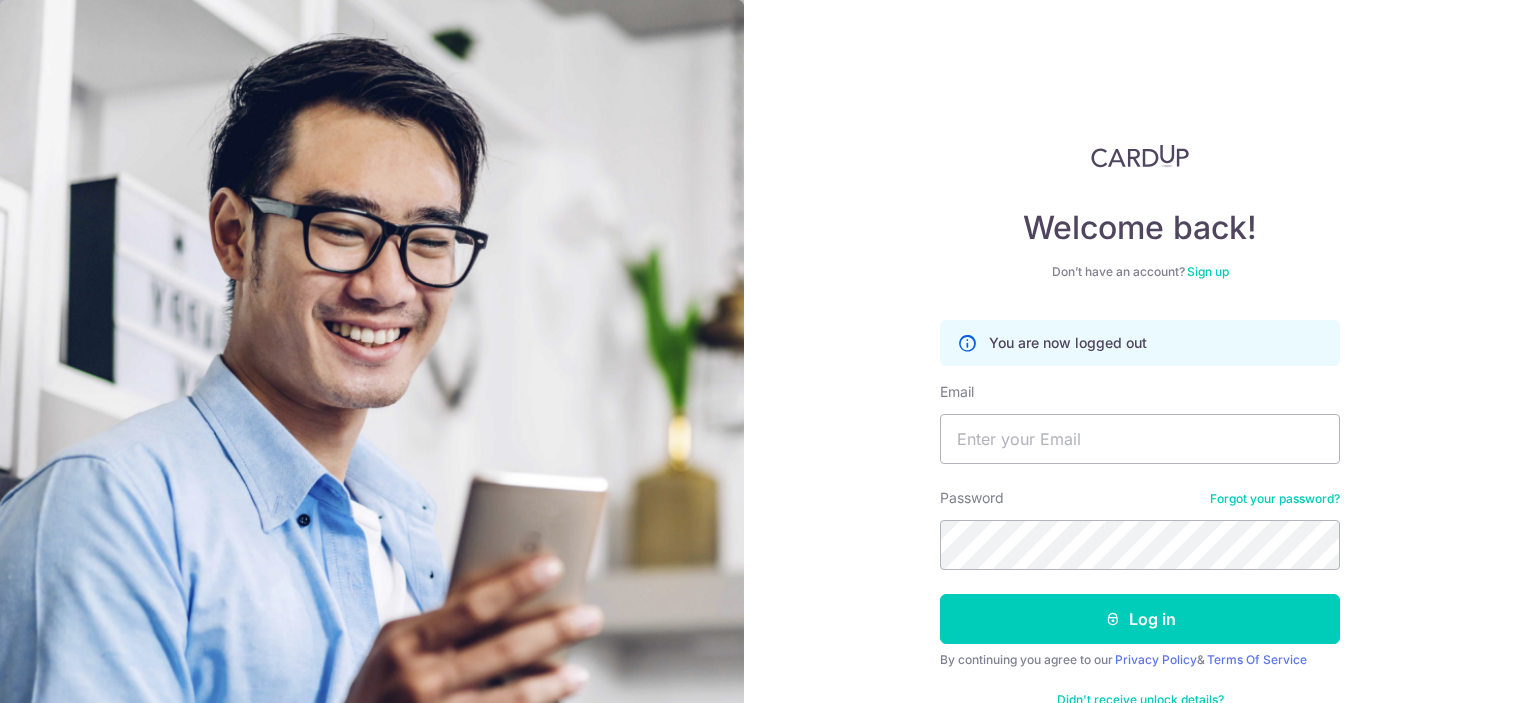 scroll, scrollTop: 0, scrollLeft: 0, axis: both 